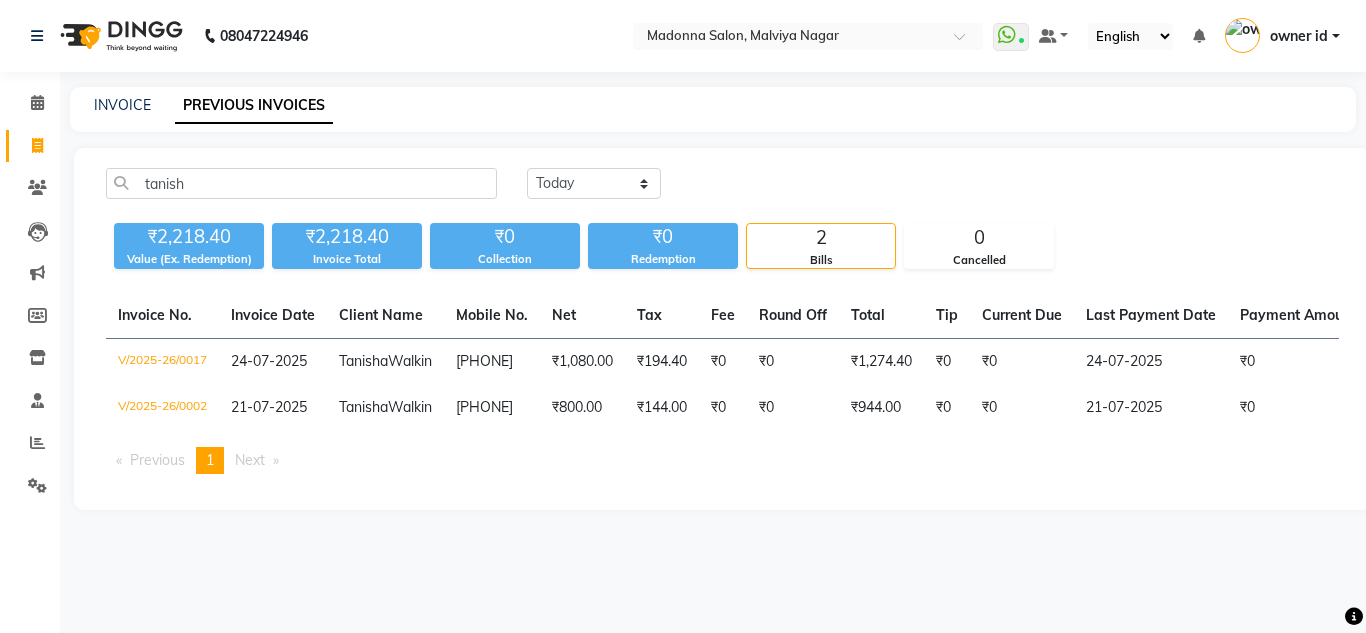 scroll, scrollTop: 0, scrollLeft: 0, axis: both 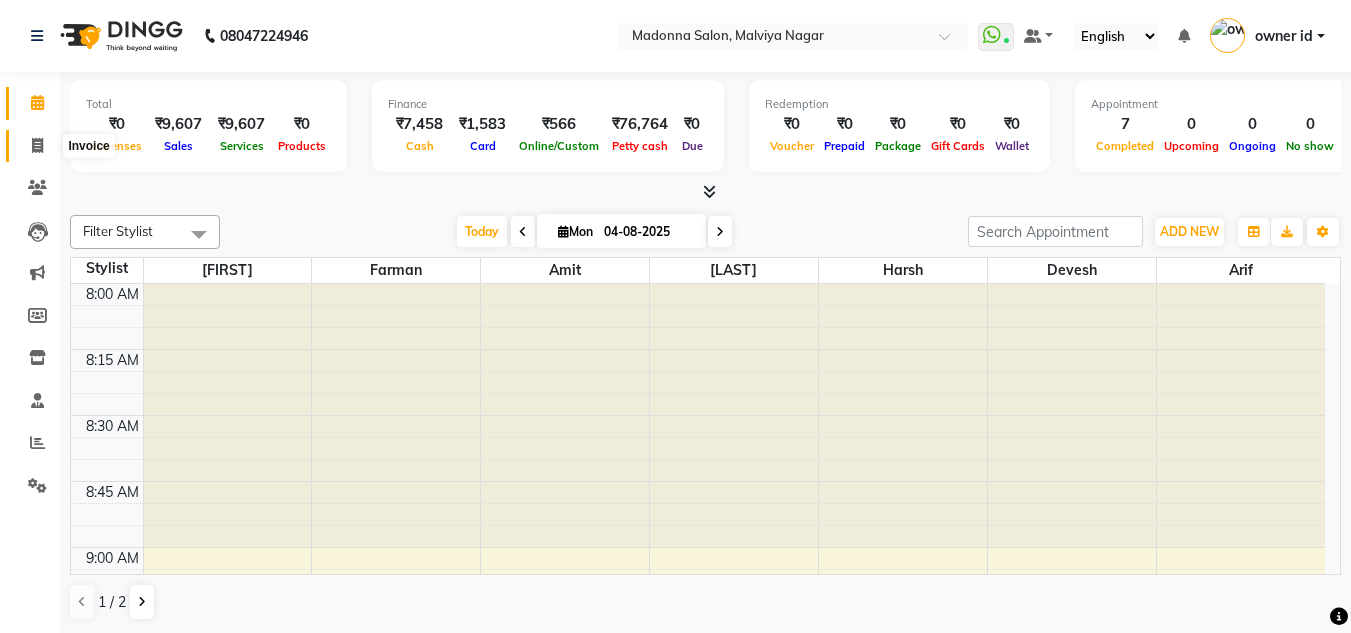 click 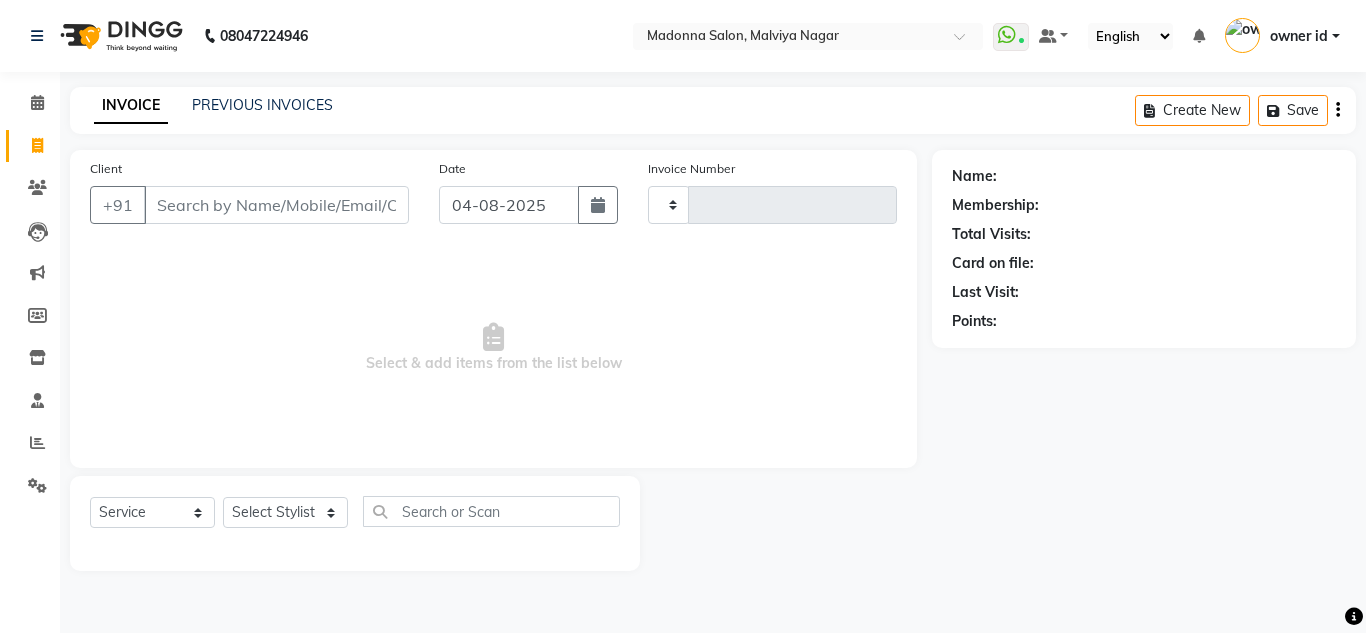 type on "0162" 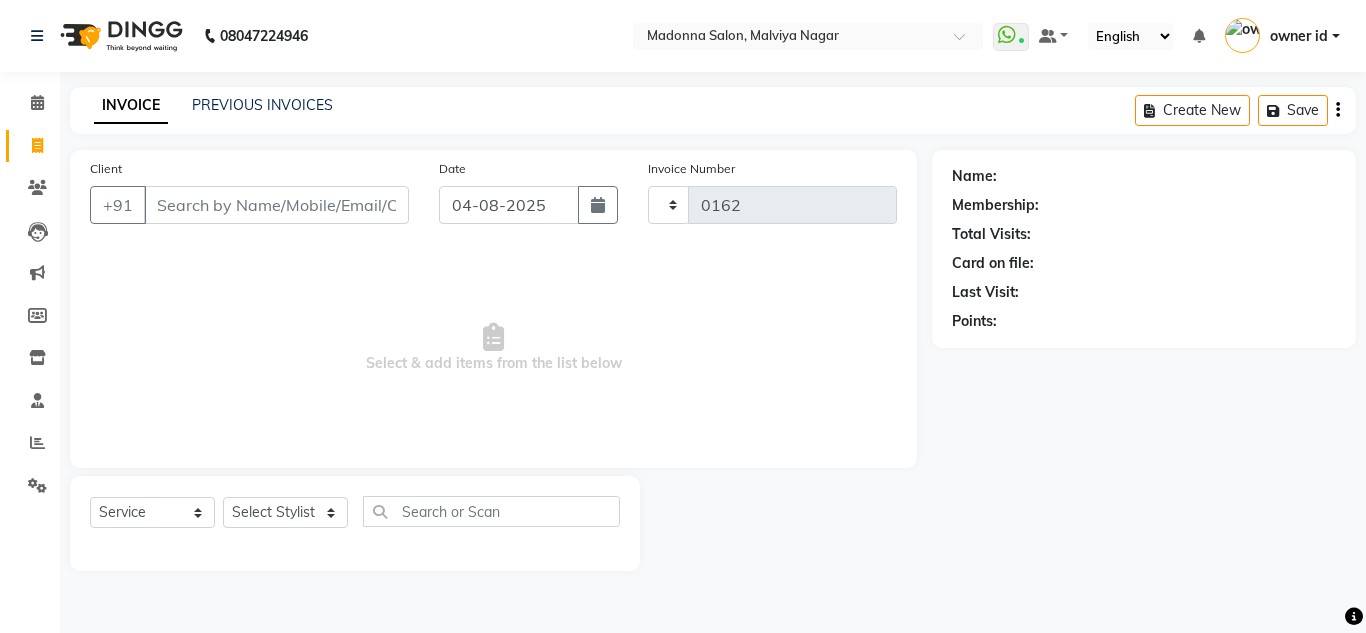 select on "8641" 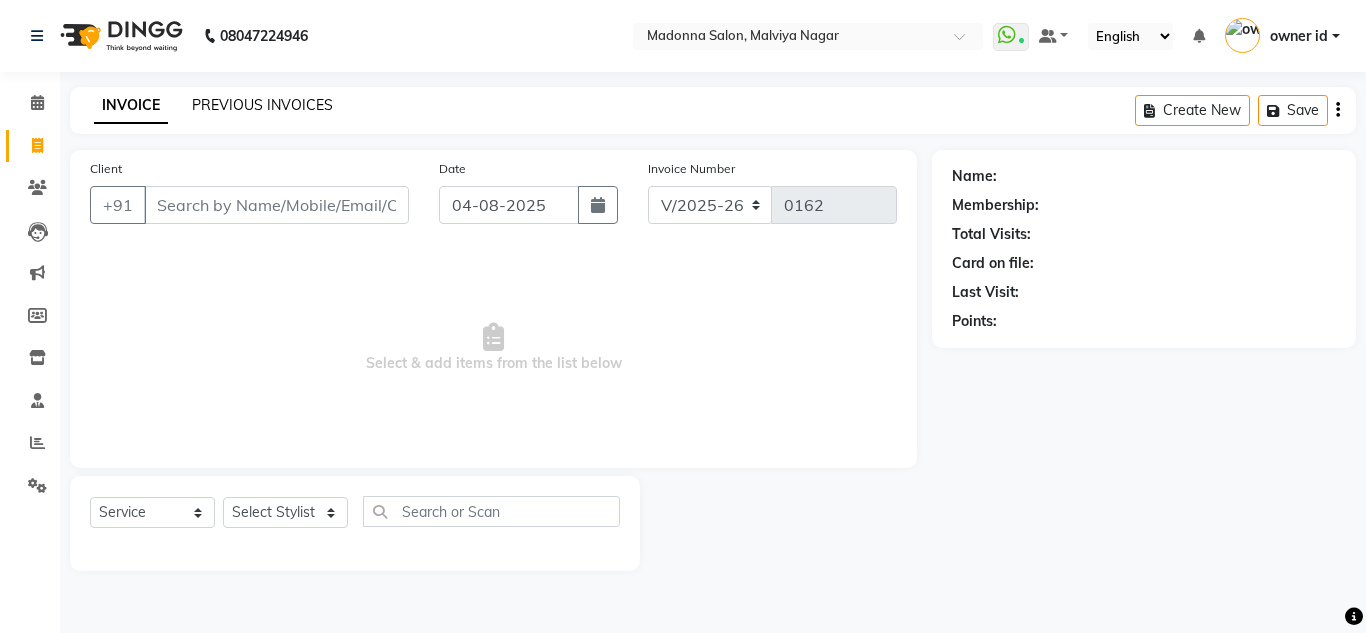 click on "PREVIOUS INVOICES" 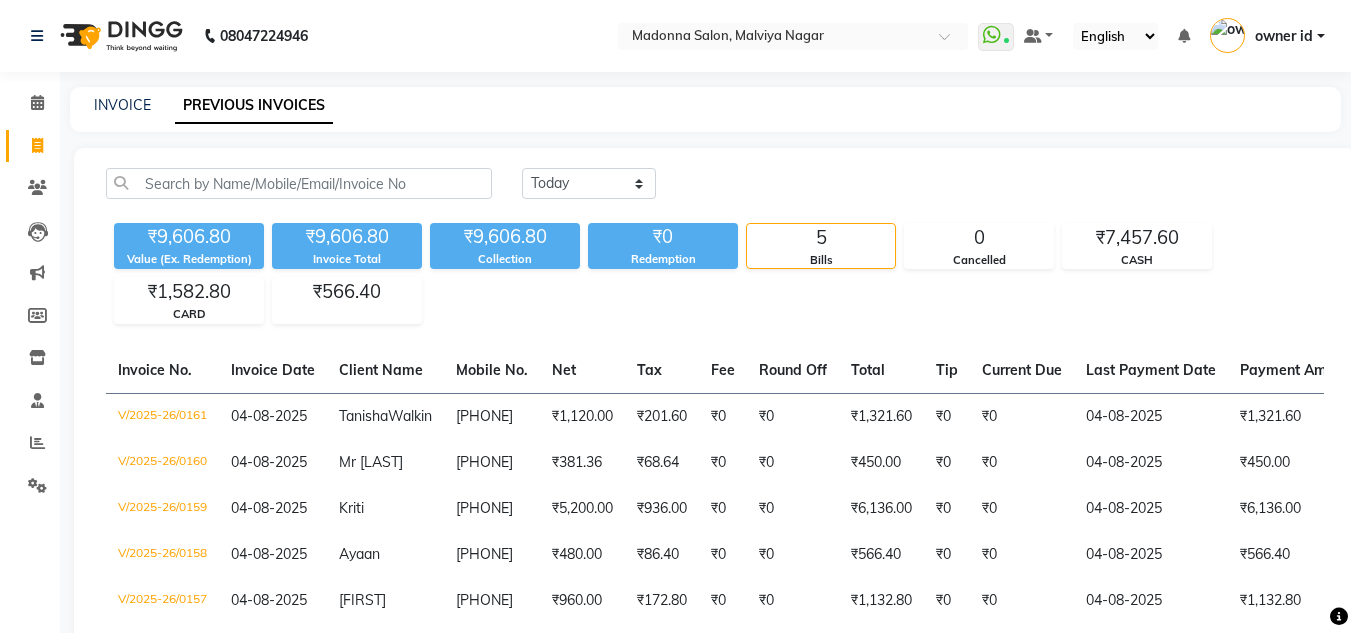 click 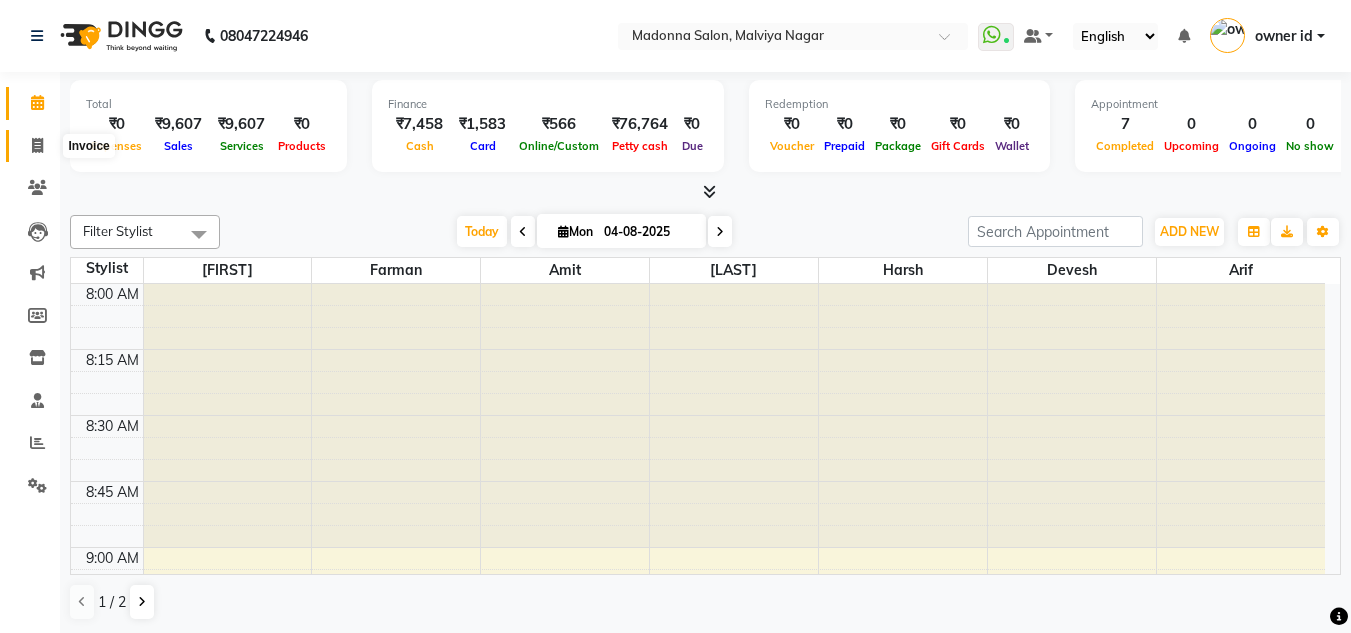 click 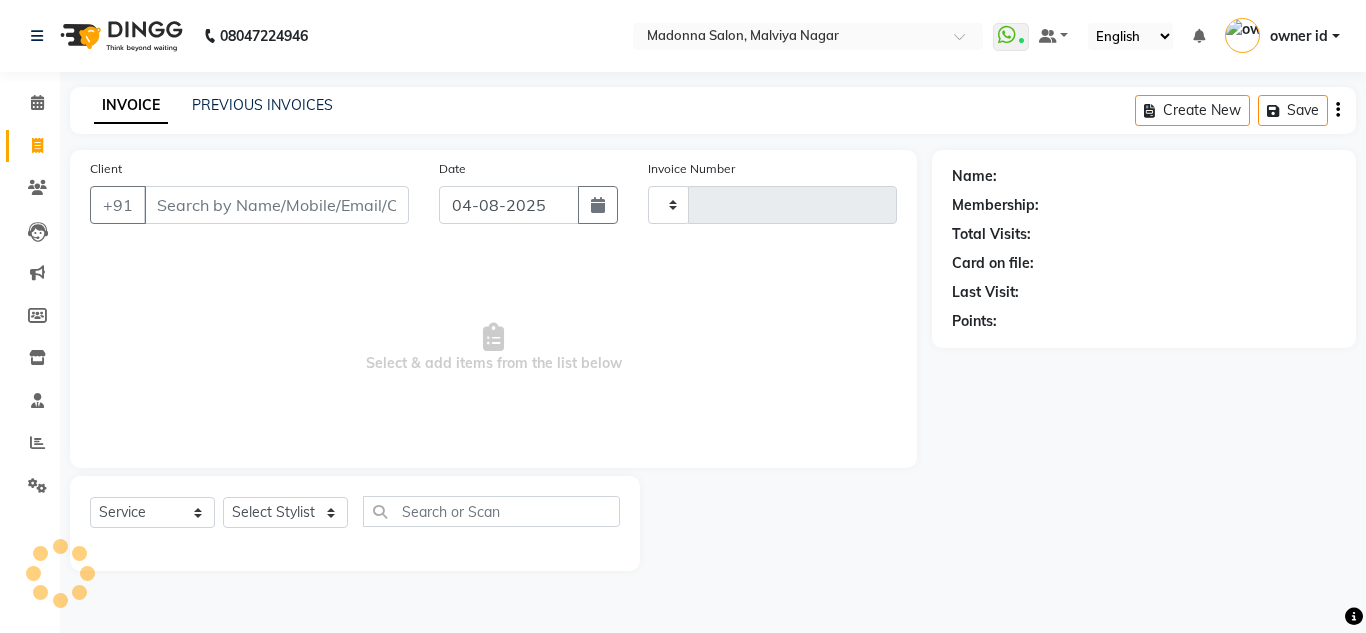 type on "0162" 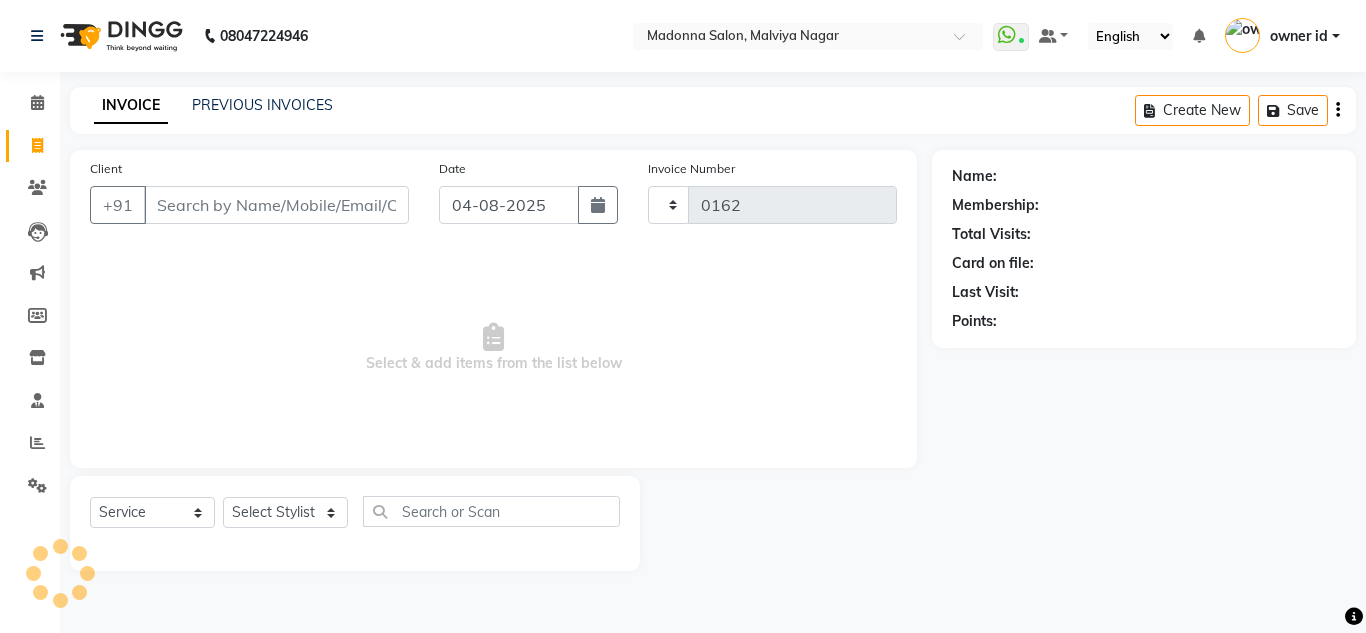 select on "8641" 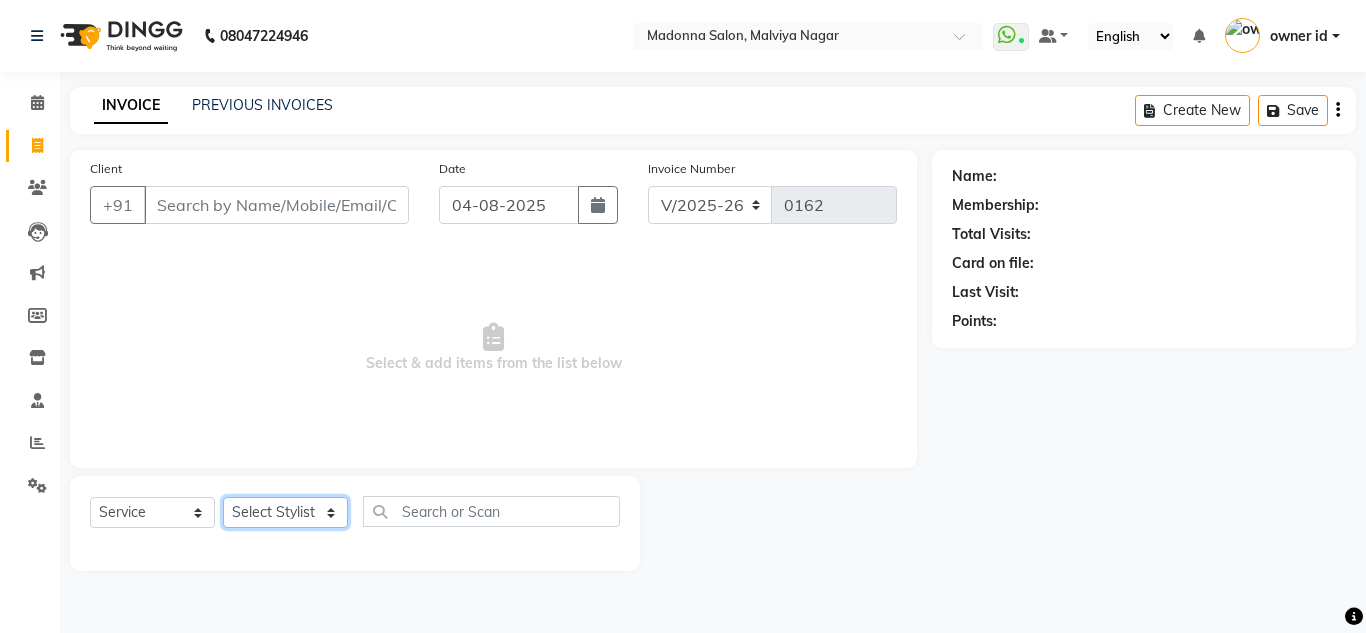 click on "Select Stylist Amit Arif Bharti Devesh Farman Harsh  Jaikesh Manager Manoj Nitin Nails owner id Poonam Rihan" 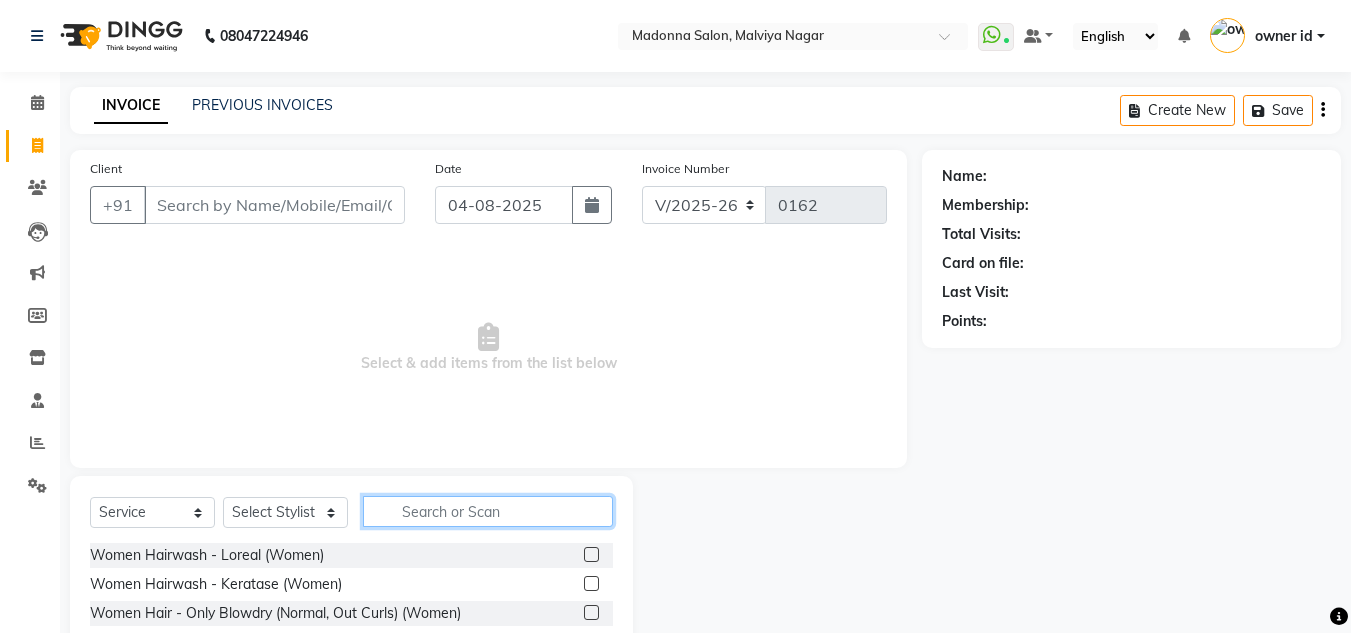 click 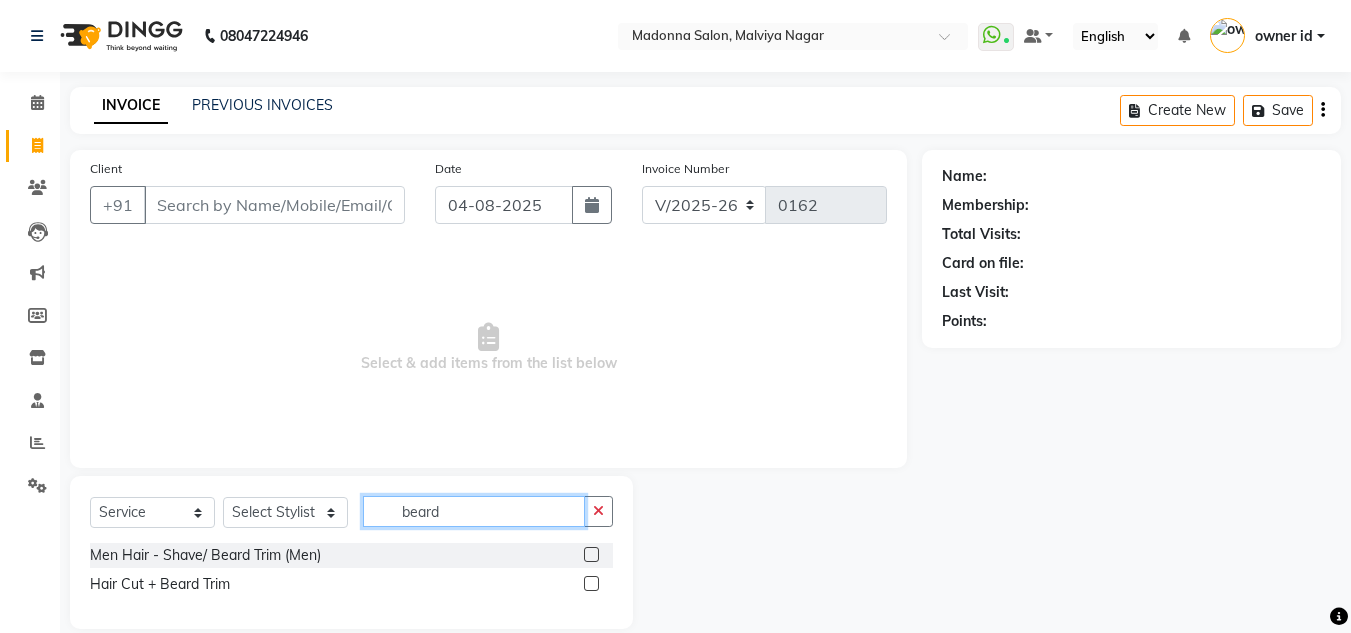 type on "beard" 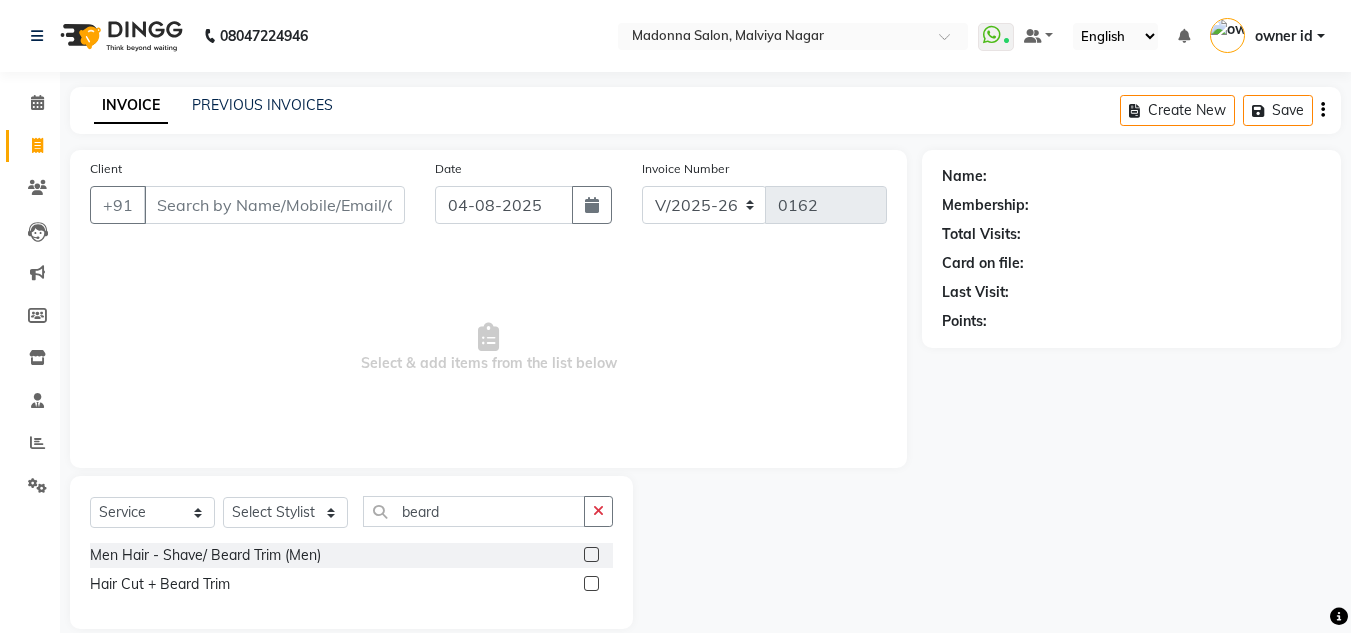 click 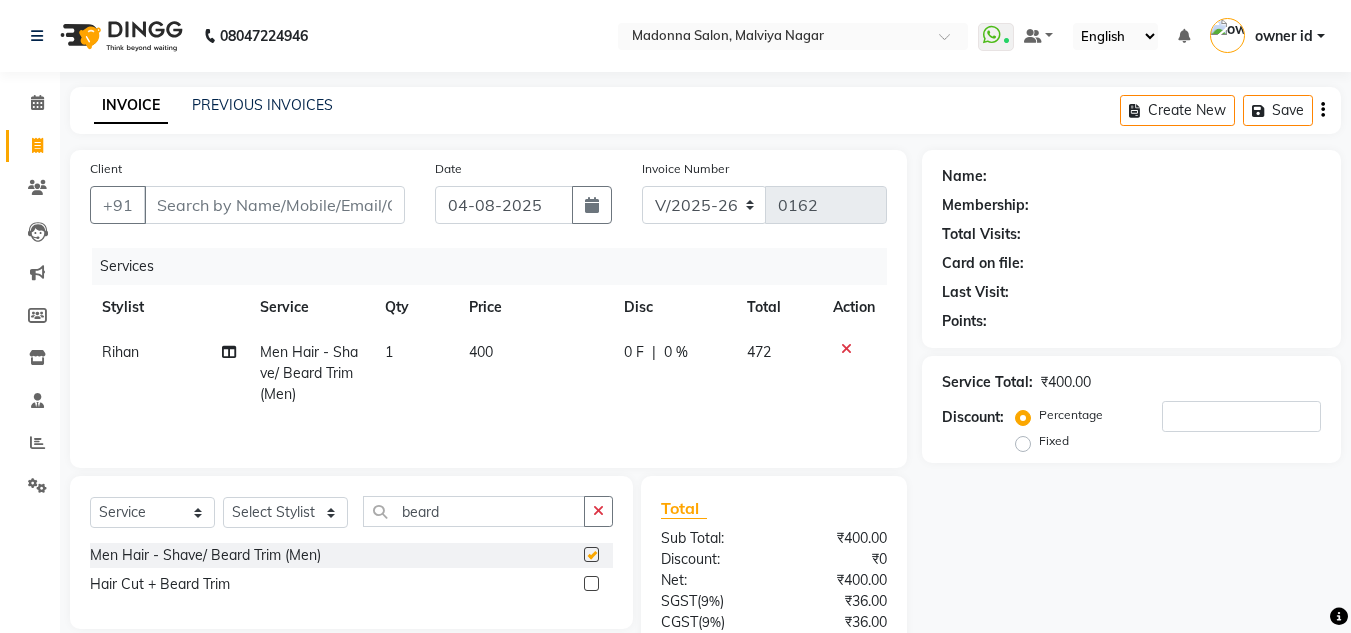 checkbox on "false" 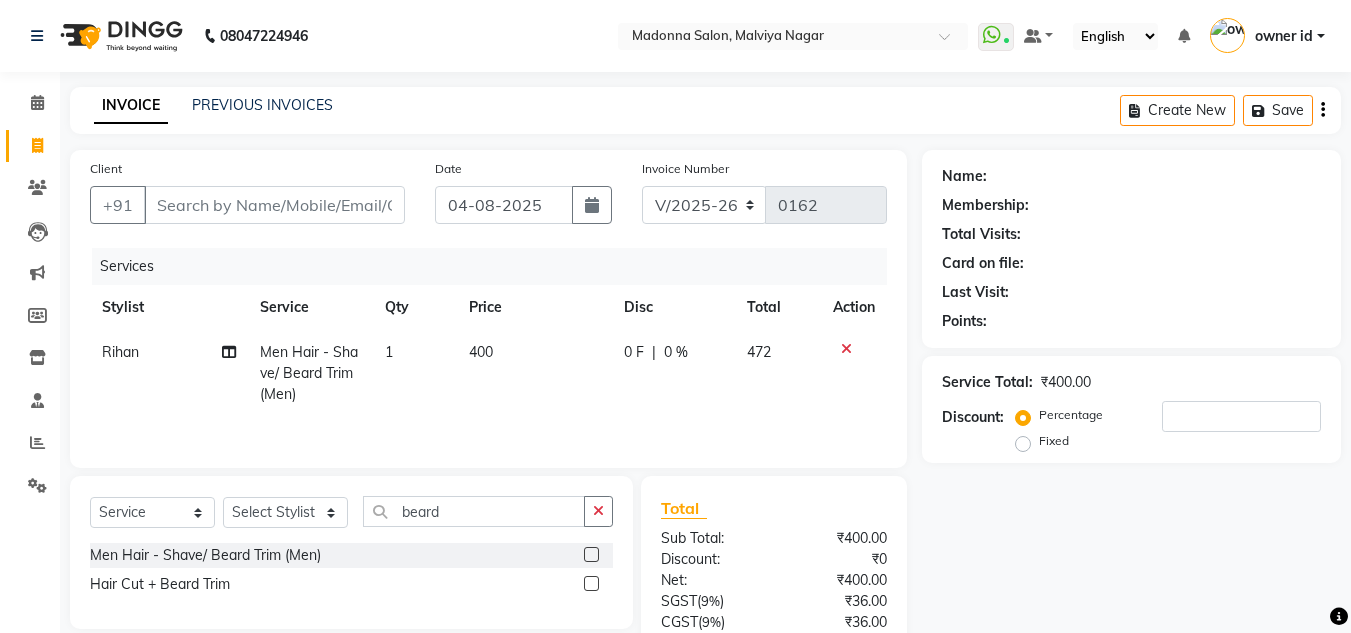 click on "400" 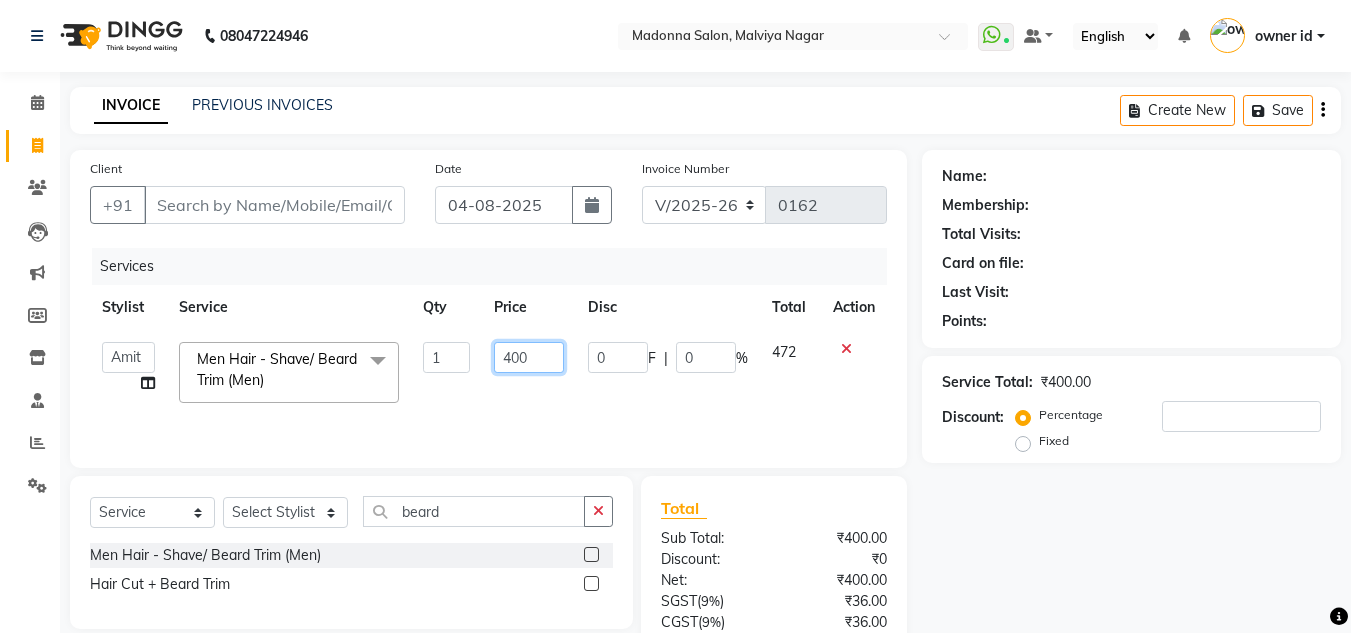 click on "400" 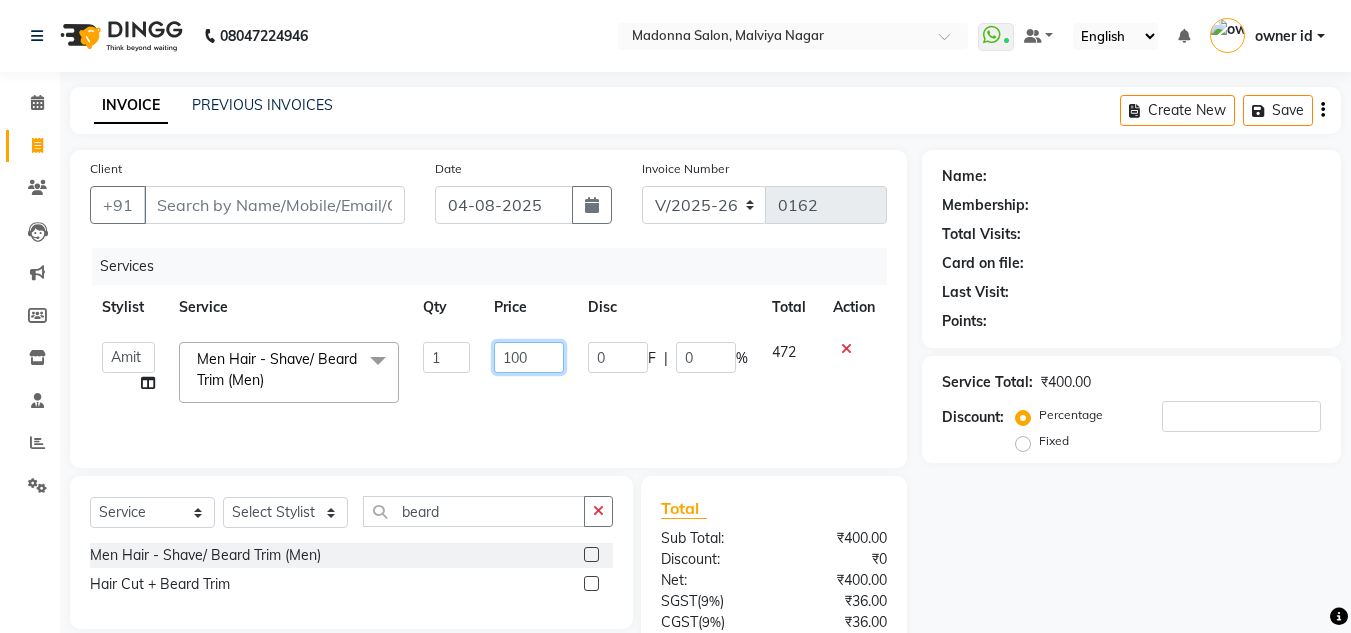 type on "1000" 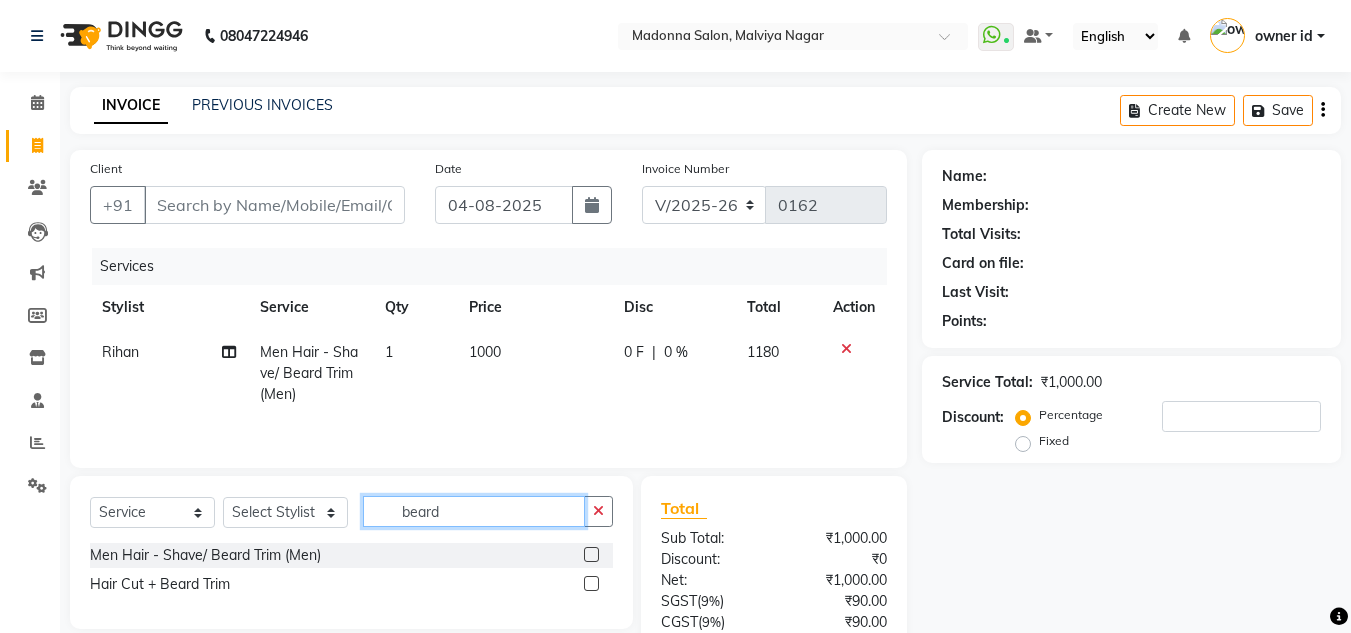 click on "beard" 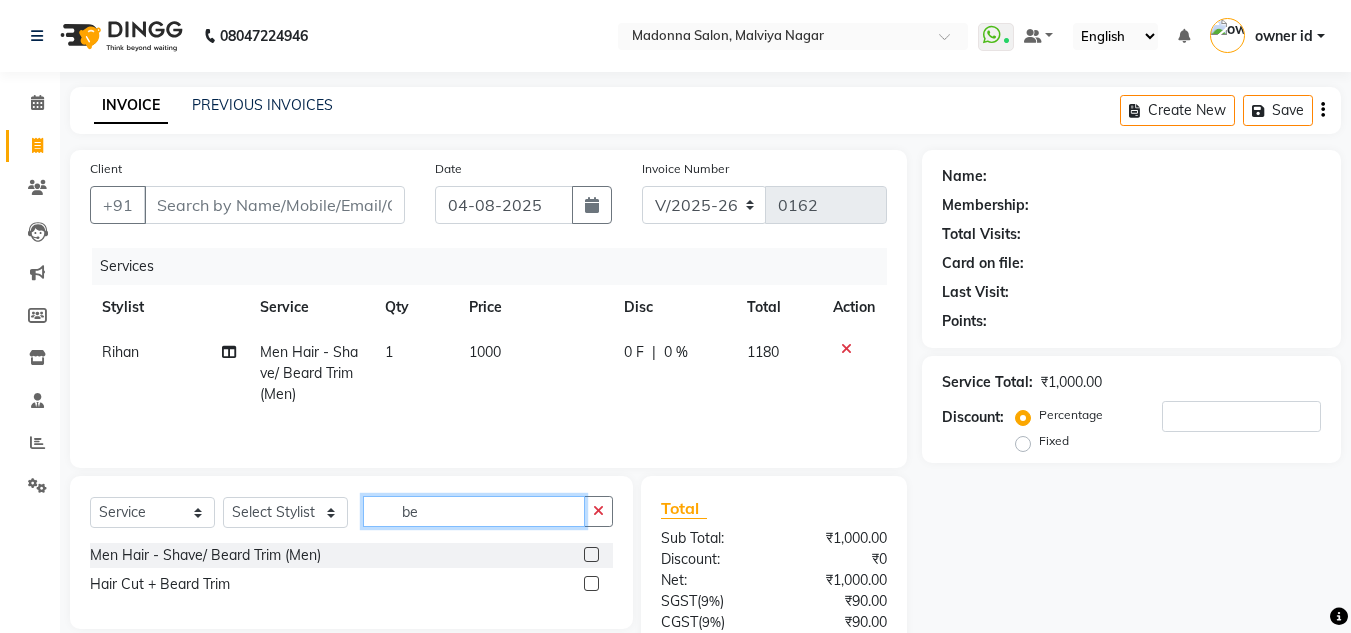 type on "b" 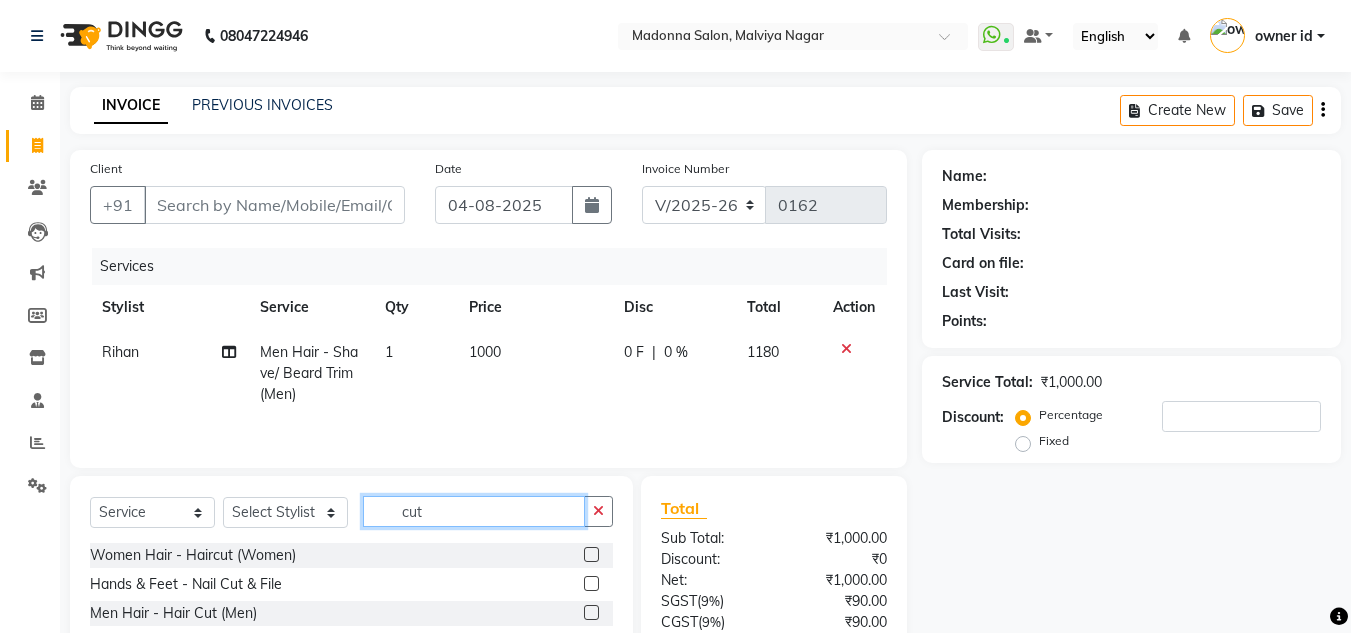 type on "cut" 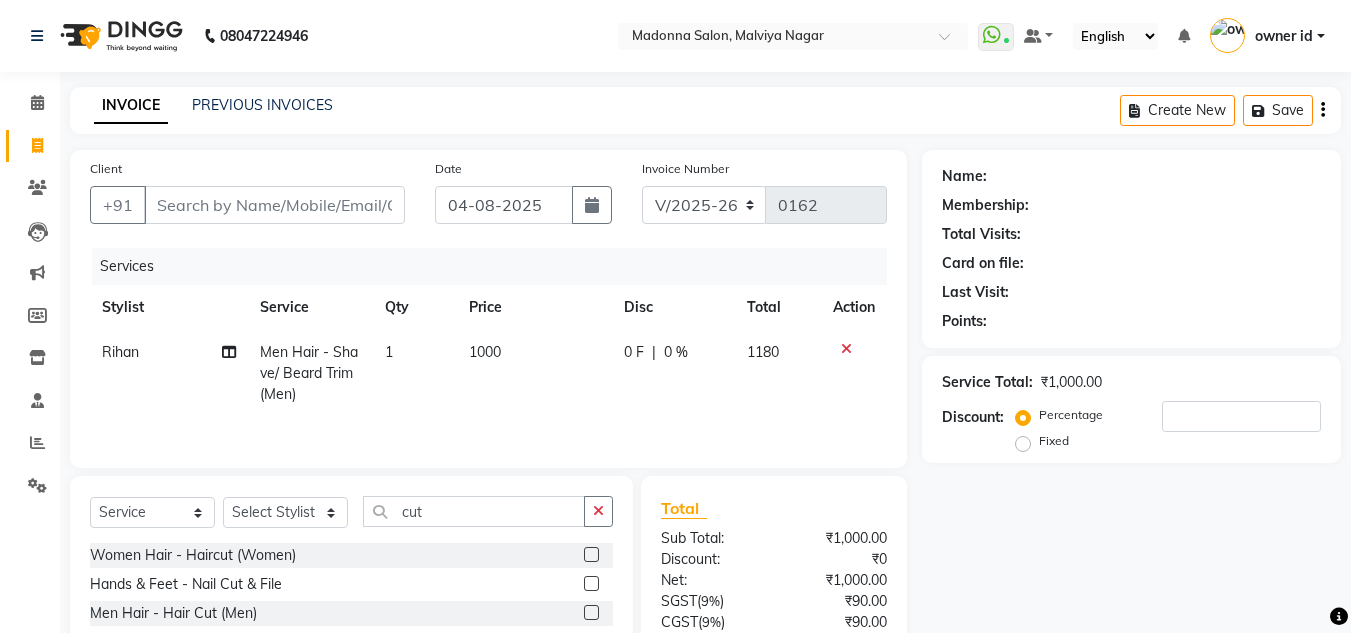 click 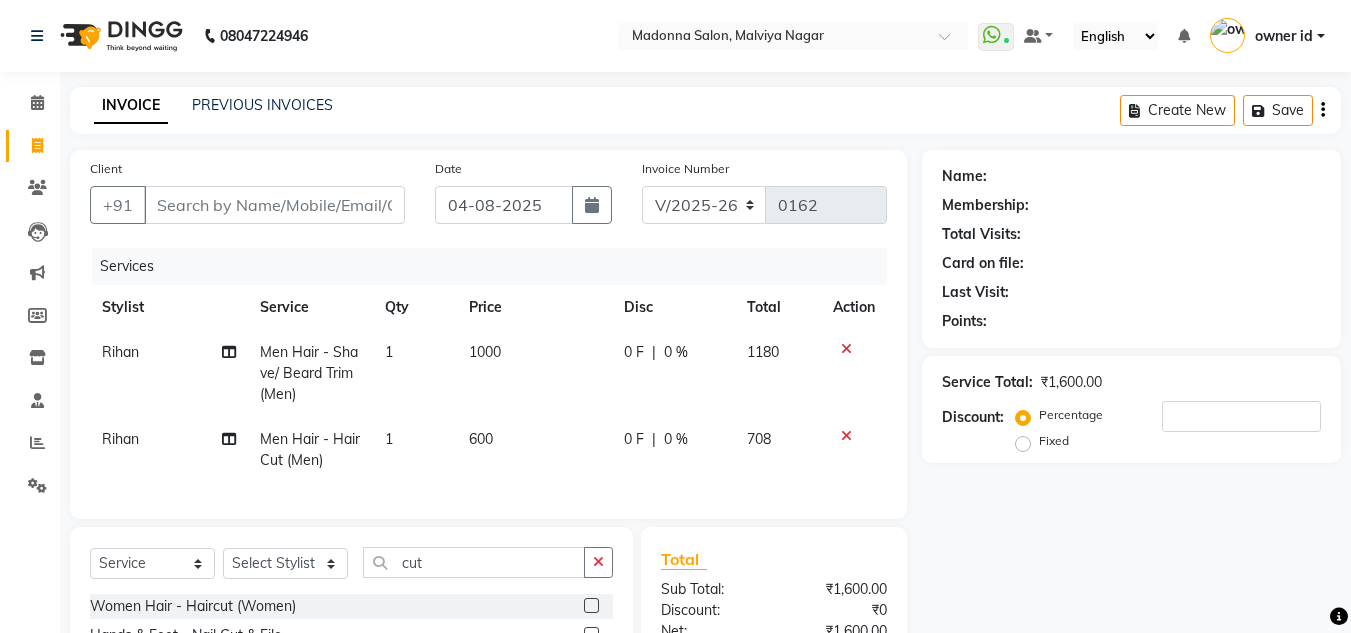checkbox on "false" 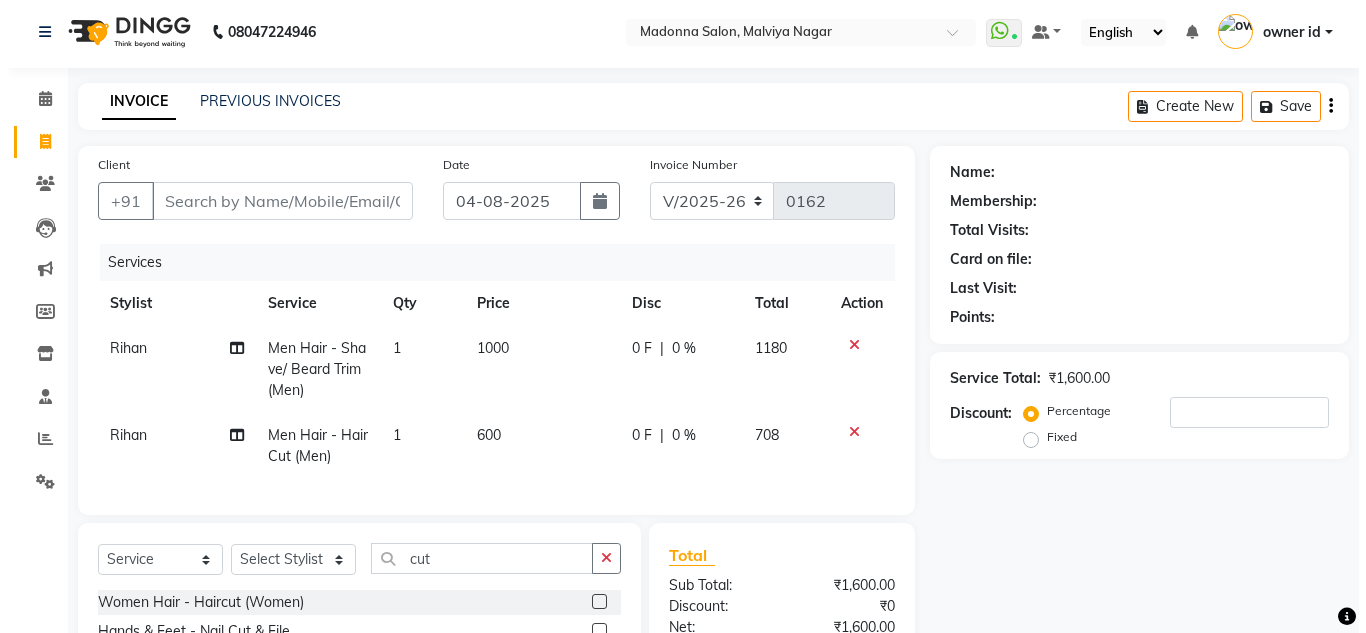 scroll, scrollTop: 0, scrollLeft: 0, axis: both 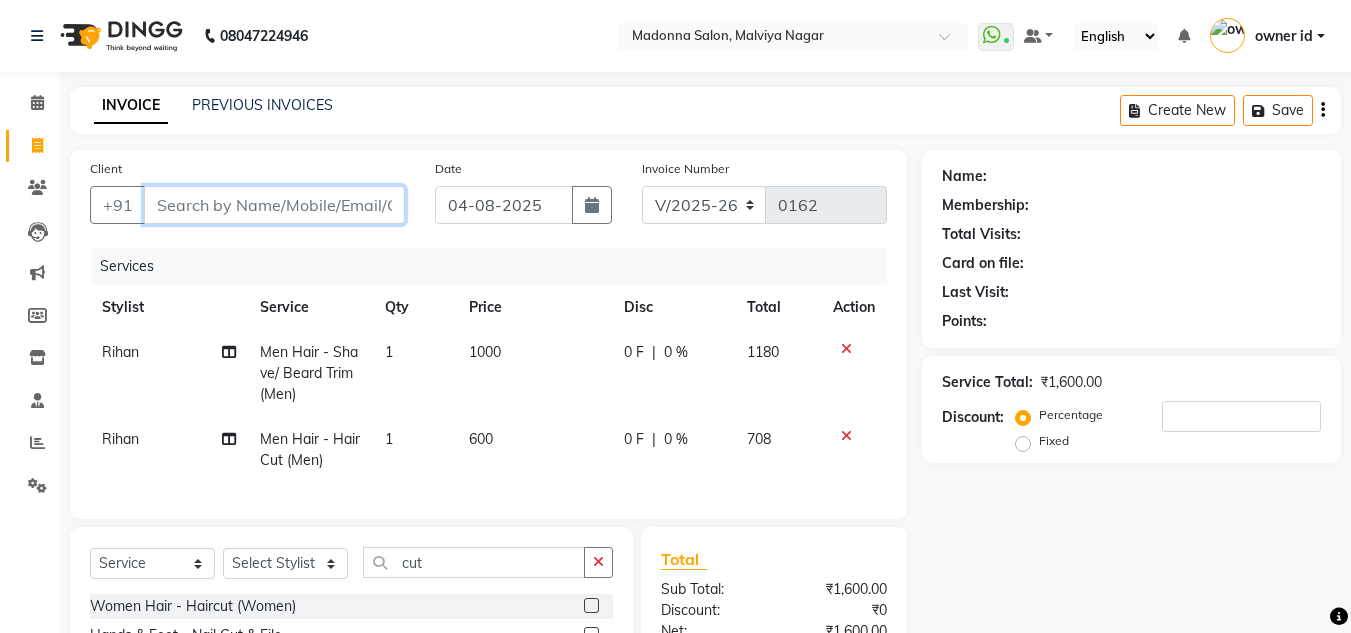 click on "Client" at bounding box center (274, 205) 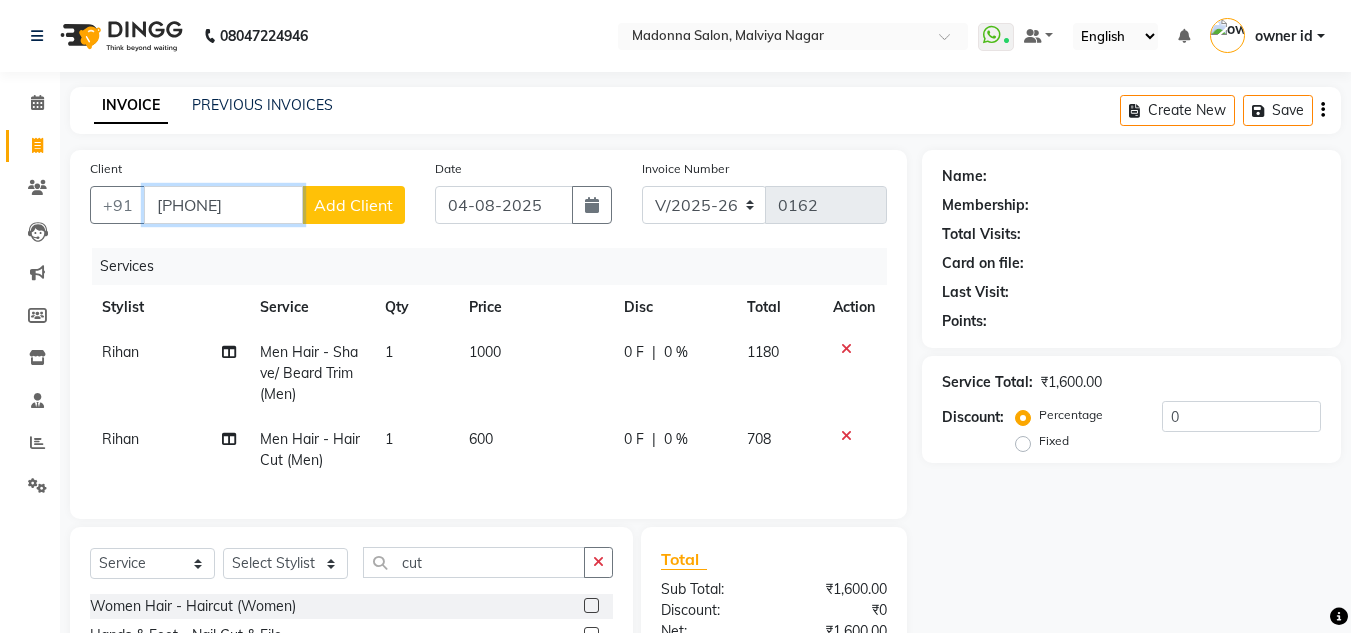type on "[PHONE]" 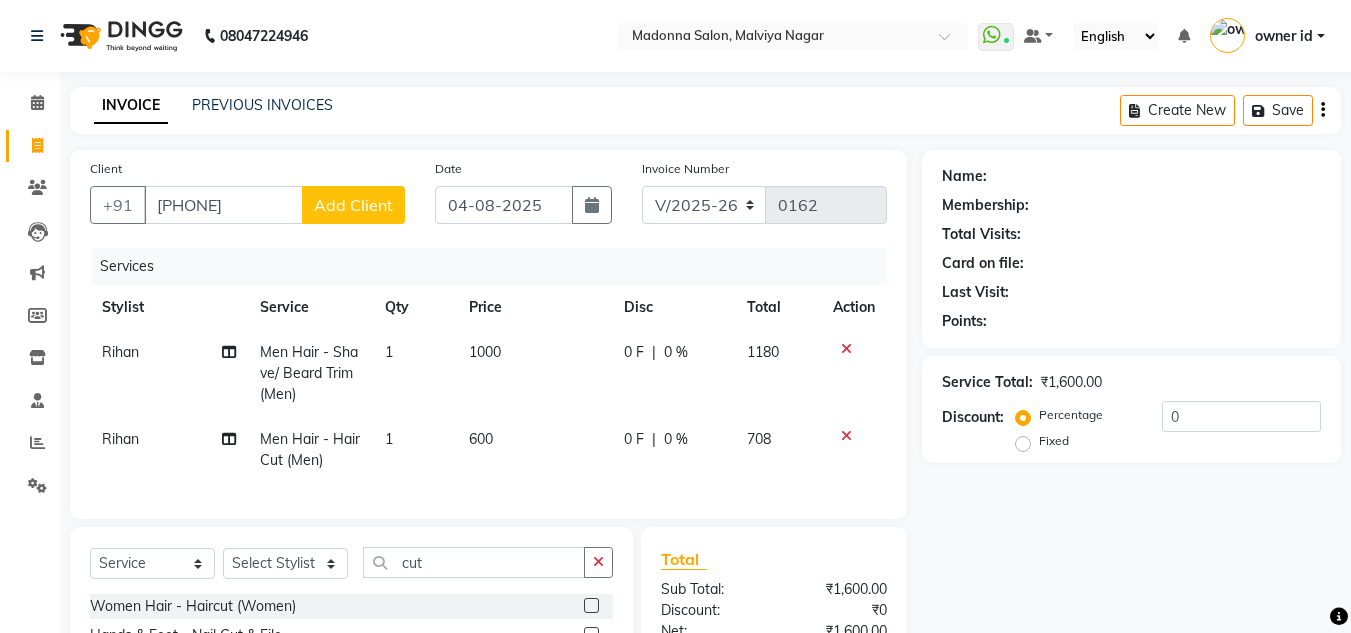 click on "Add Client" 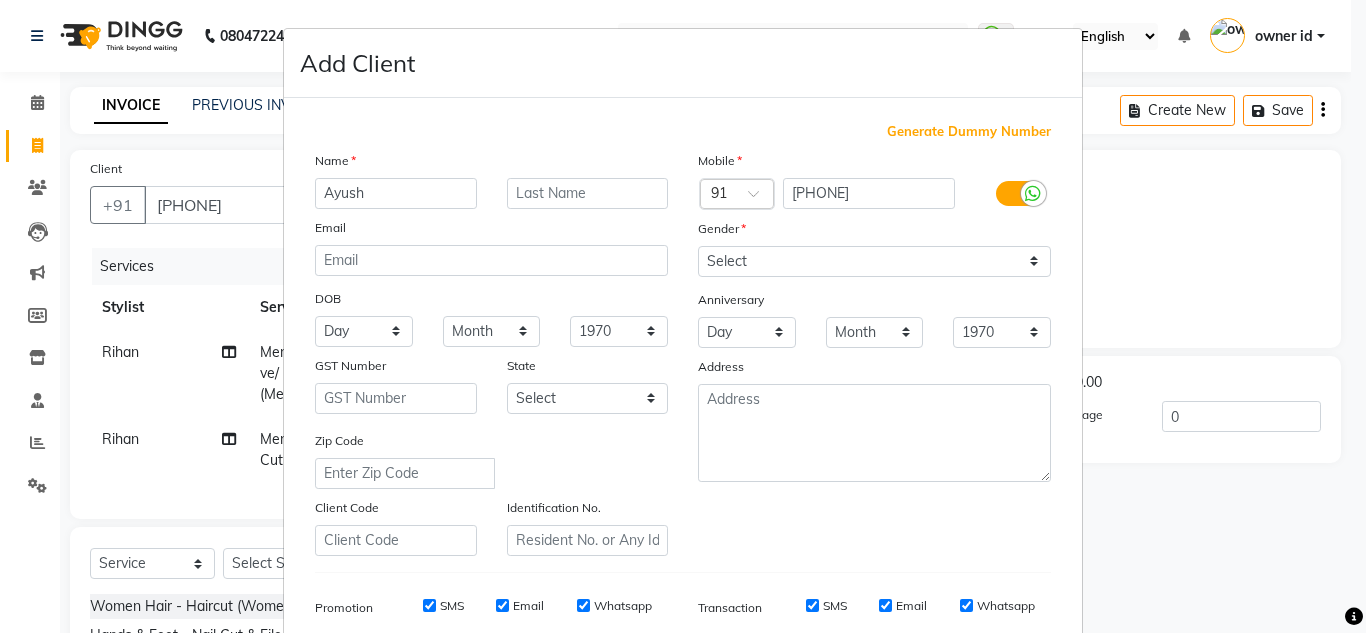 type on "Ayush" 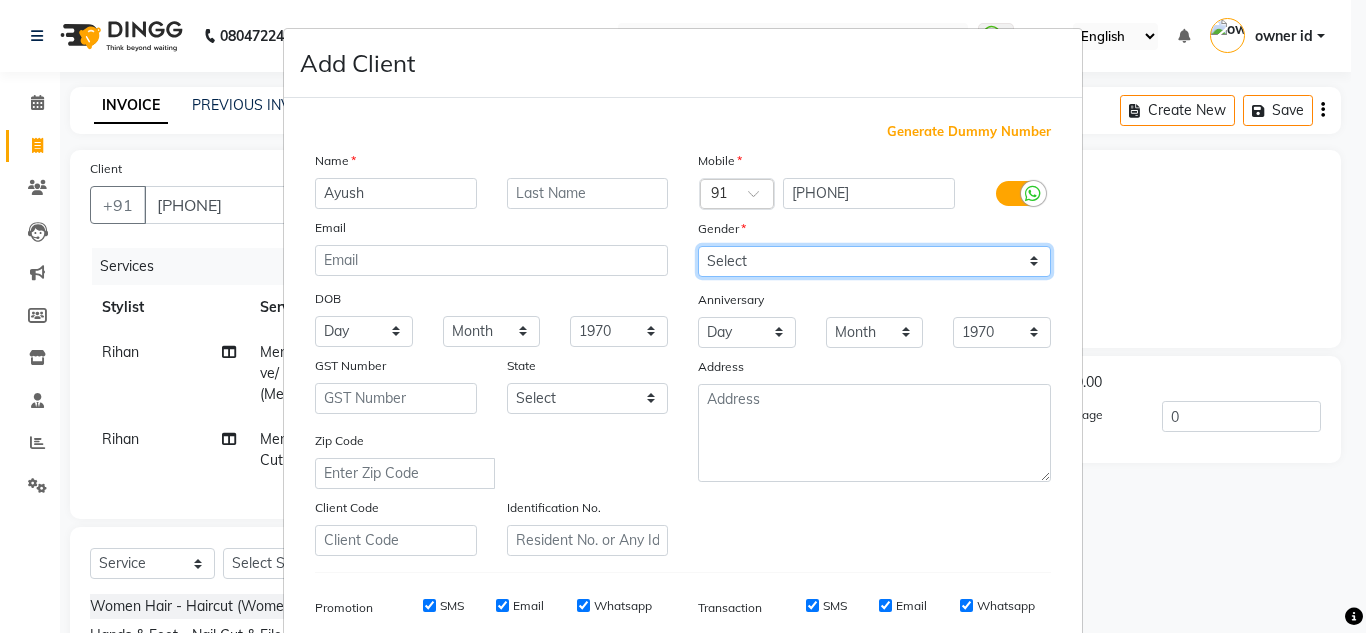 click on "Select Male Female Other Prefer Not To Say" at bounding box center (874, 261) 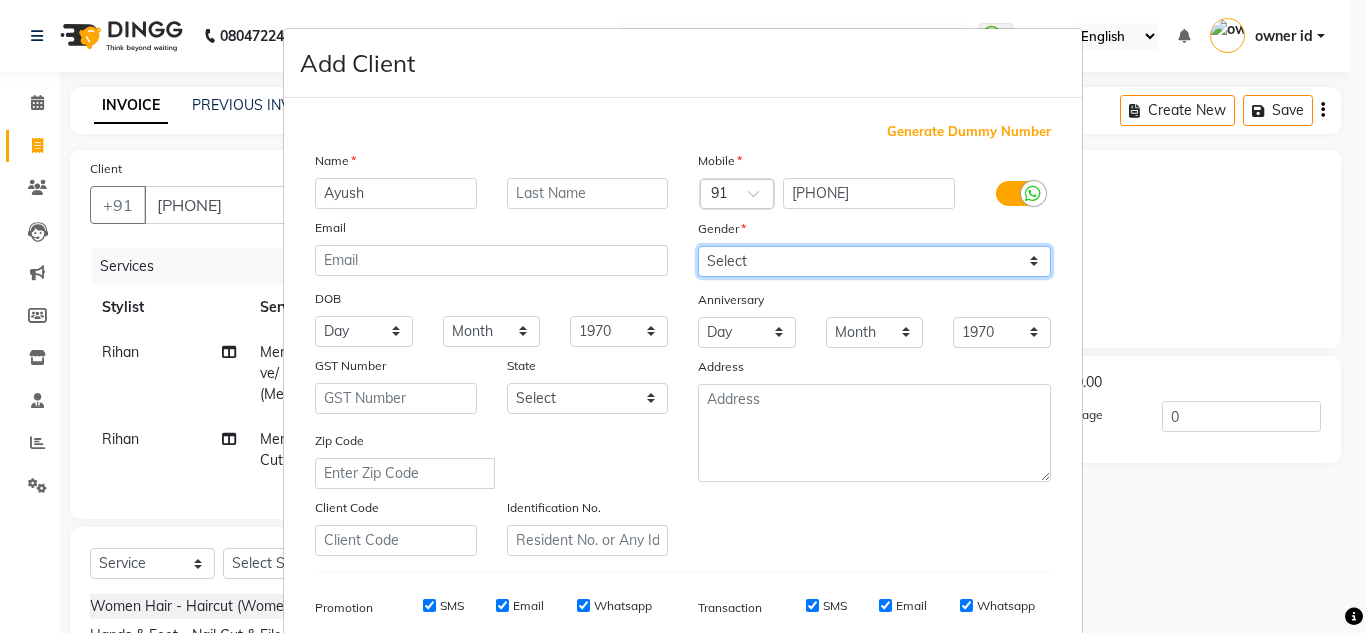 select on "male" 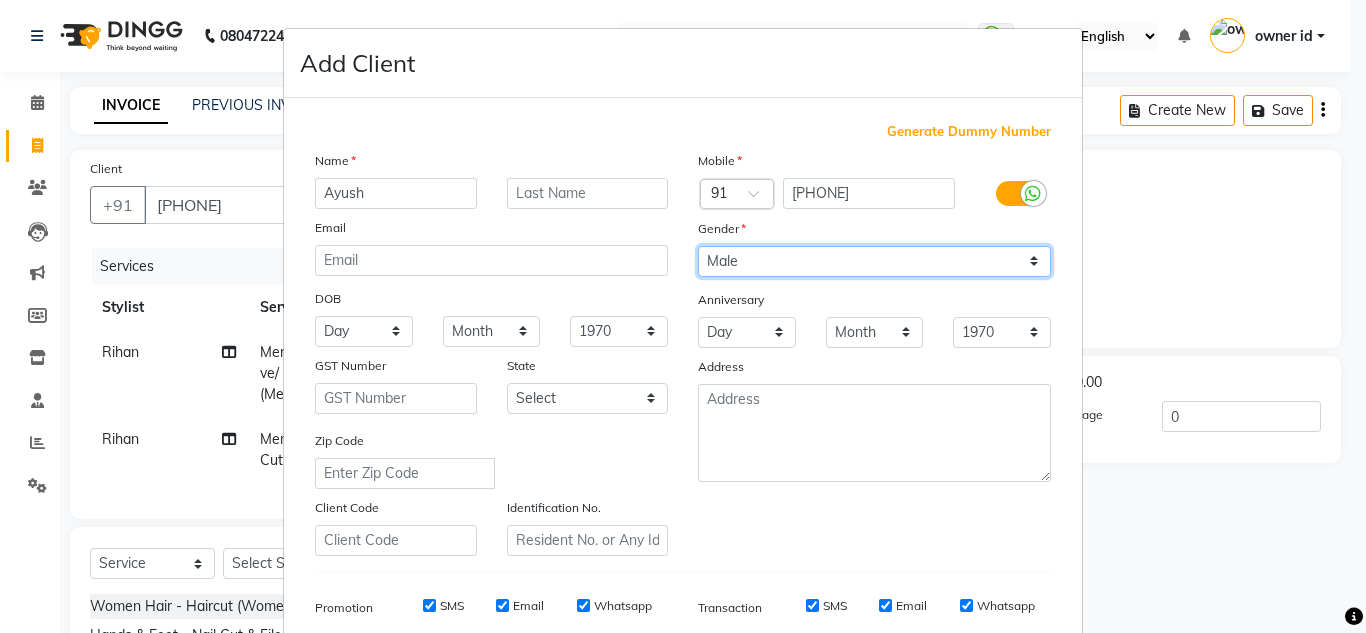 click on "Select Male Female Other Prefer Not To Say" at bounding box center [874, 261] 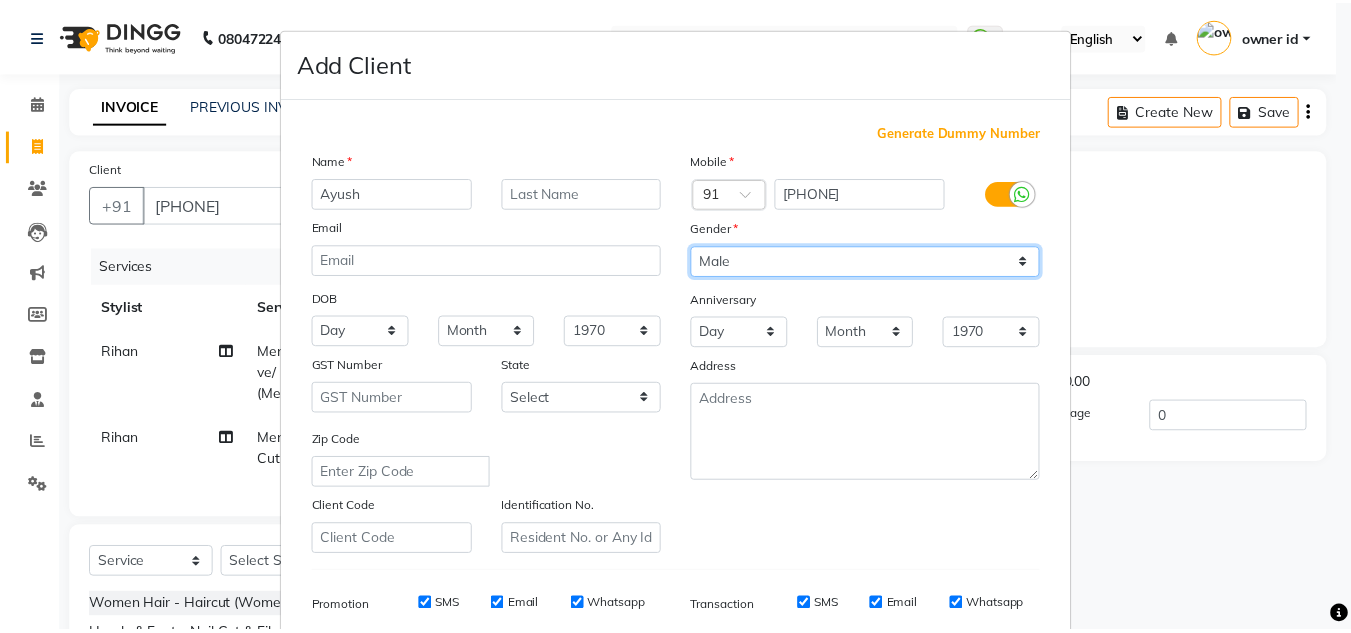 scroll, scrollTop: 290, scrollLeft: 0, axis: vertical 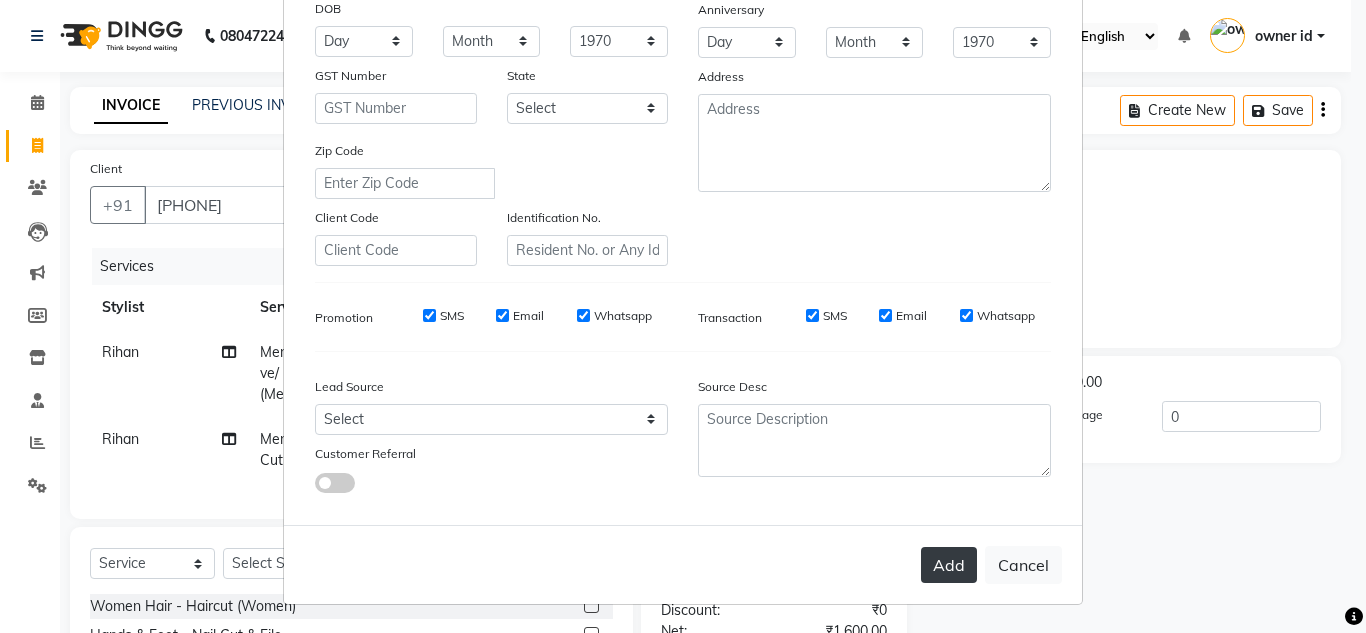 click on "Add" at bounding box center (949, 565) 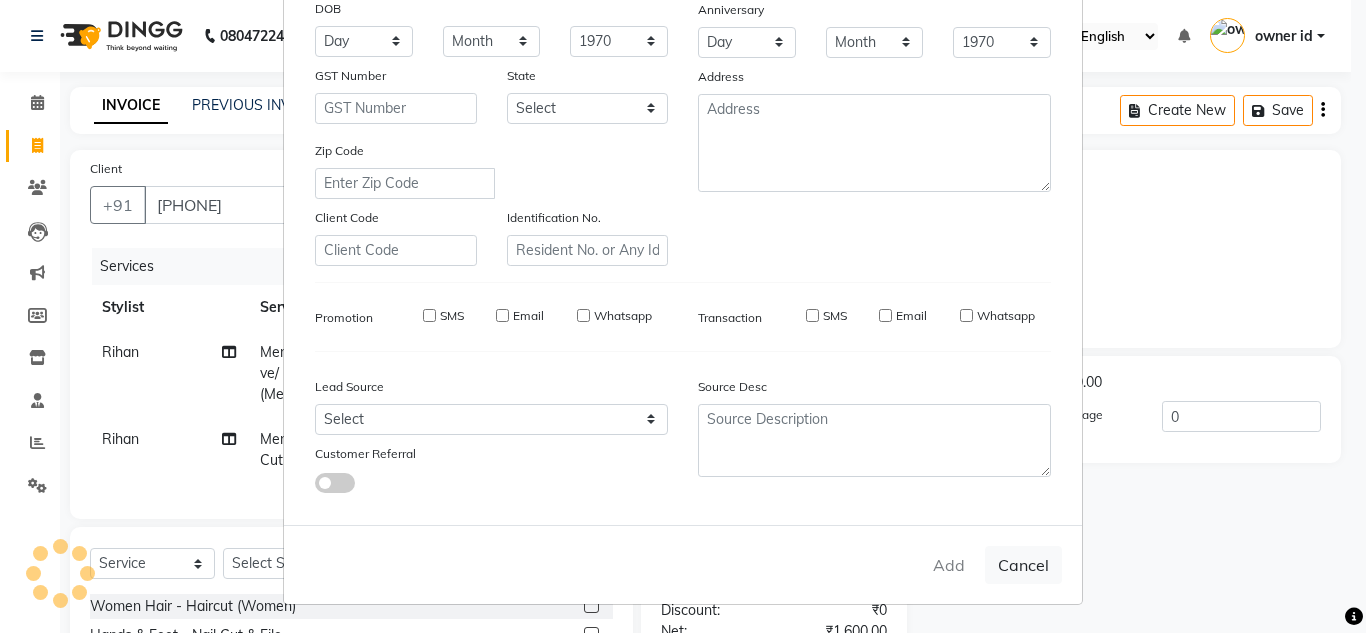 type 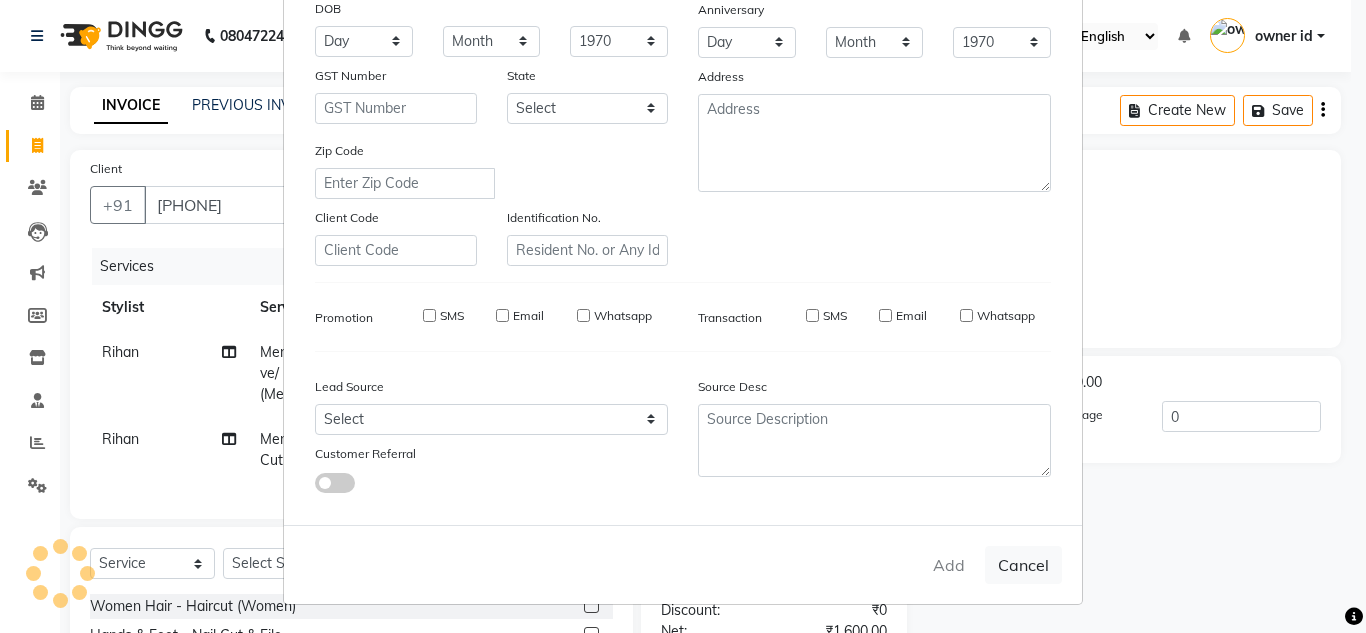 select 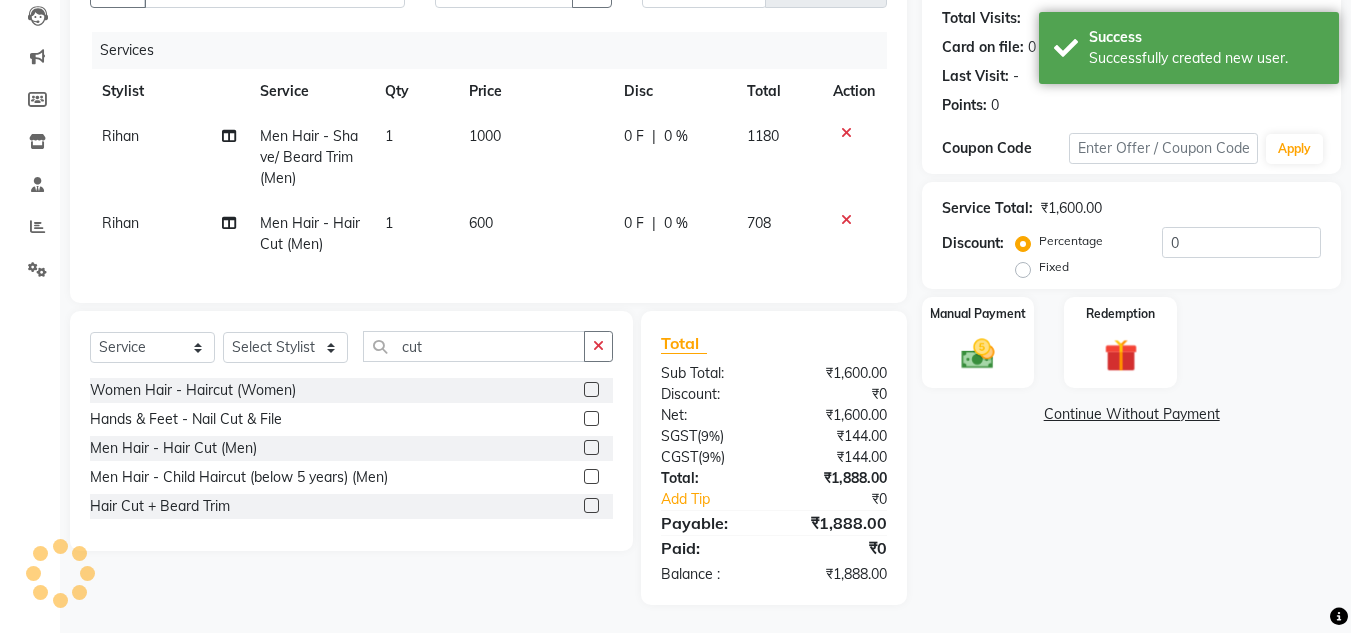 scroll, scrollTop: 218, scrollLeft: 0, axis: vertical 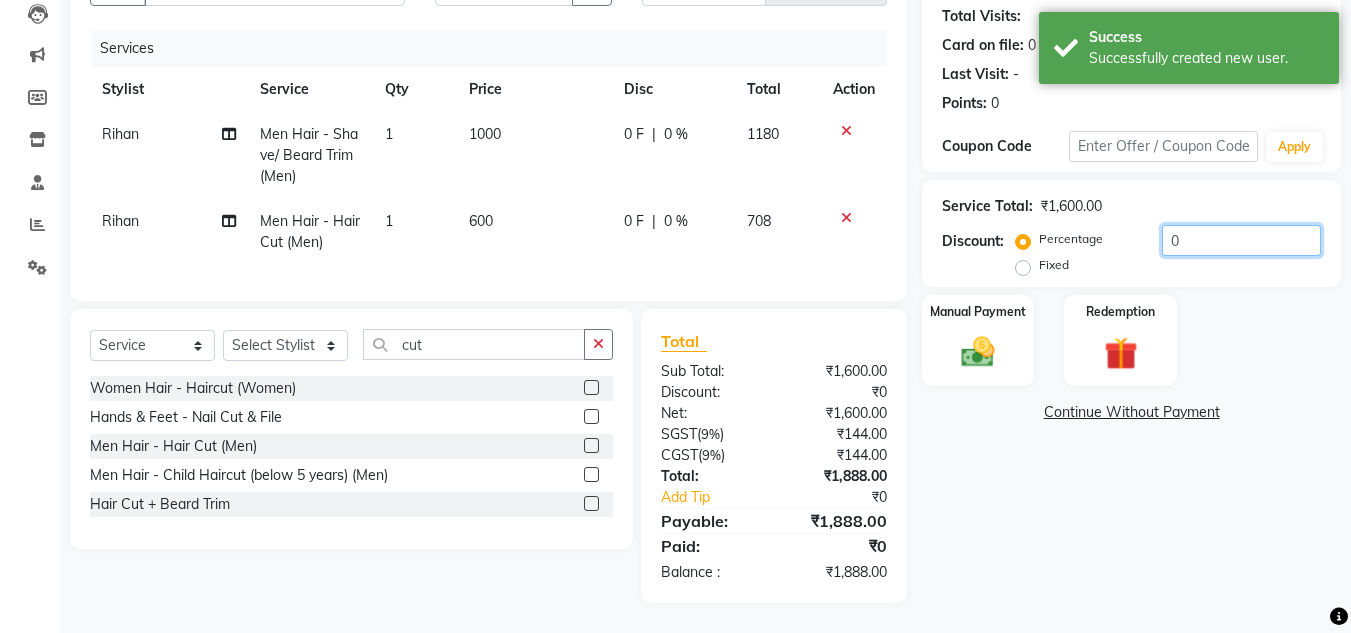 click on "0" 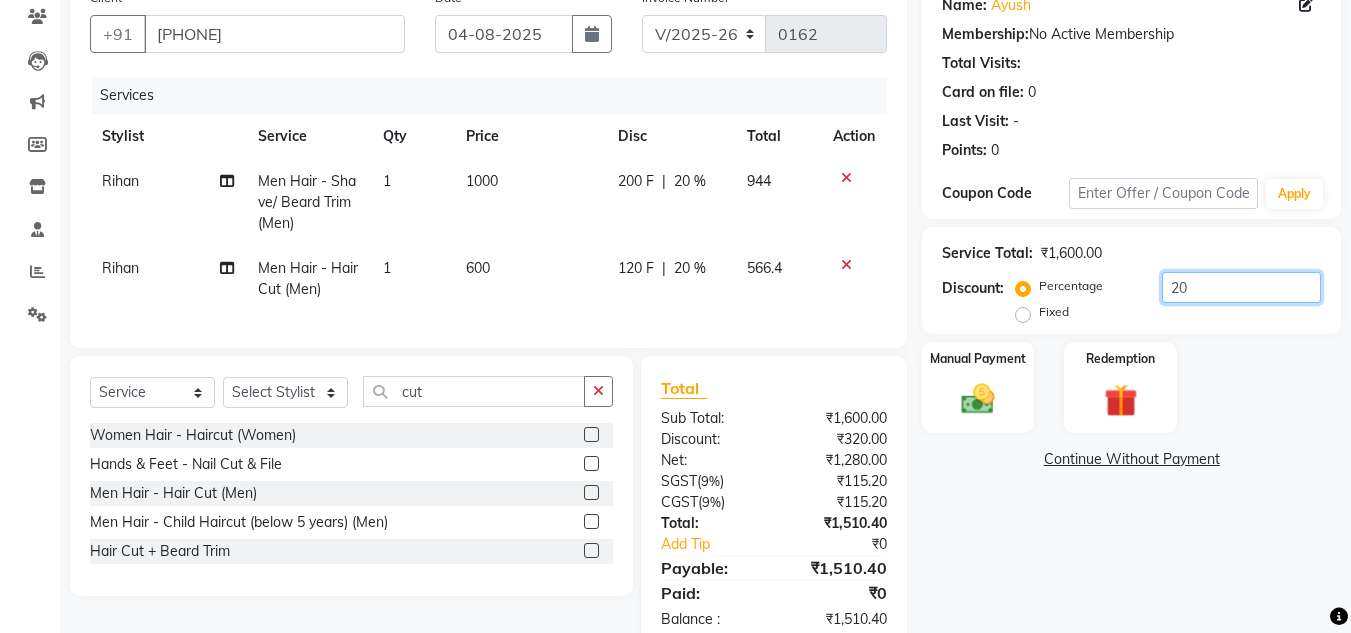 scroll, scrollTop: 233, scrollLeft: 0, axis: vertical 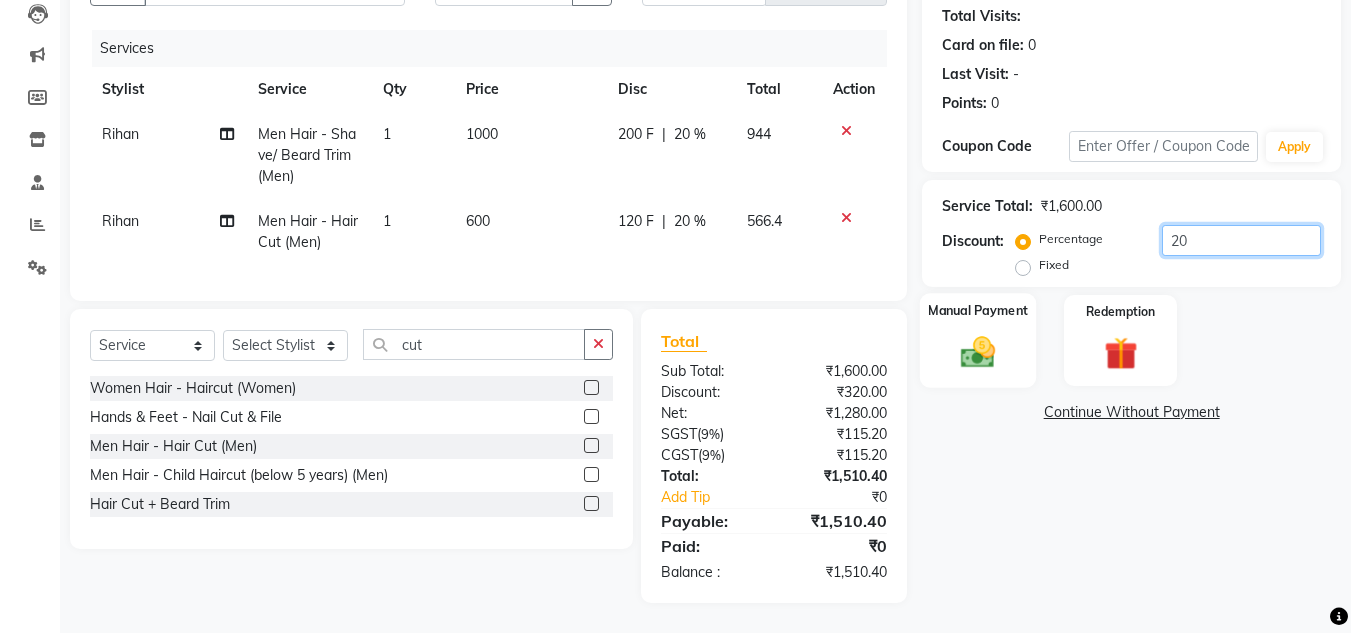 type on "20" 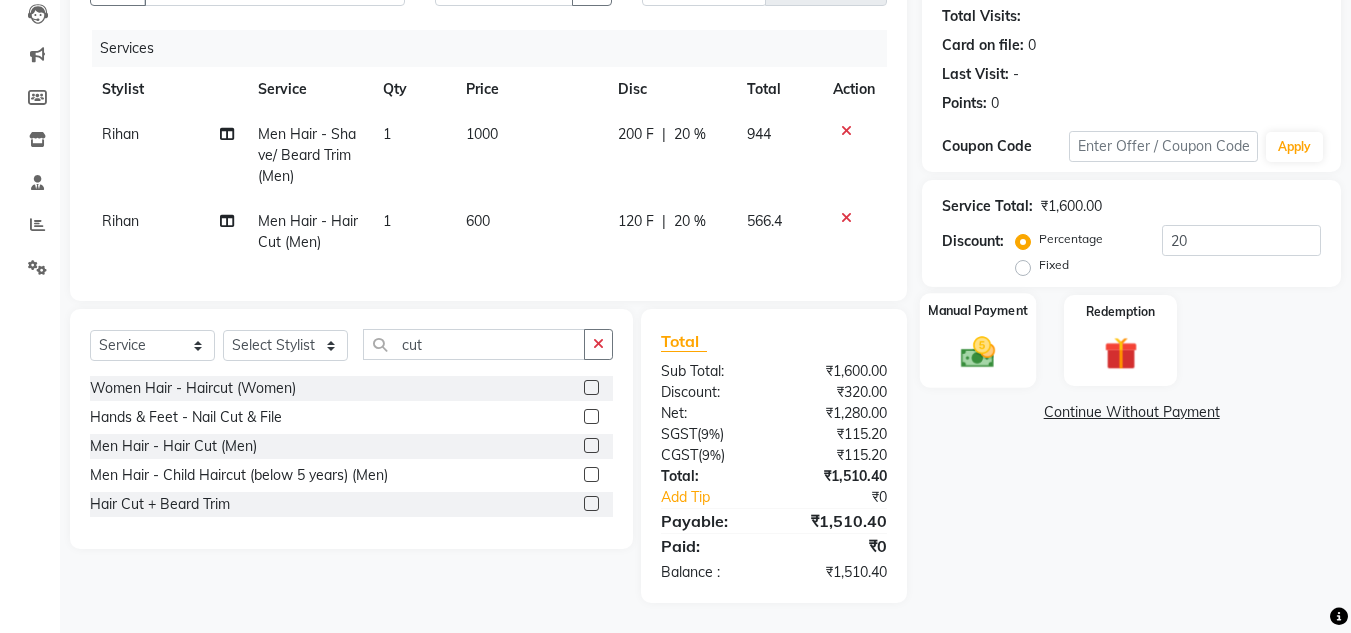 click 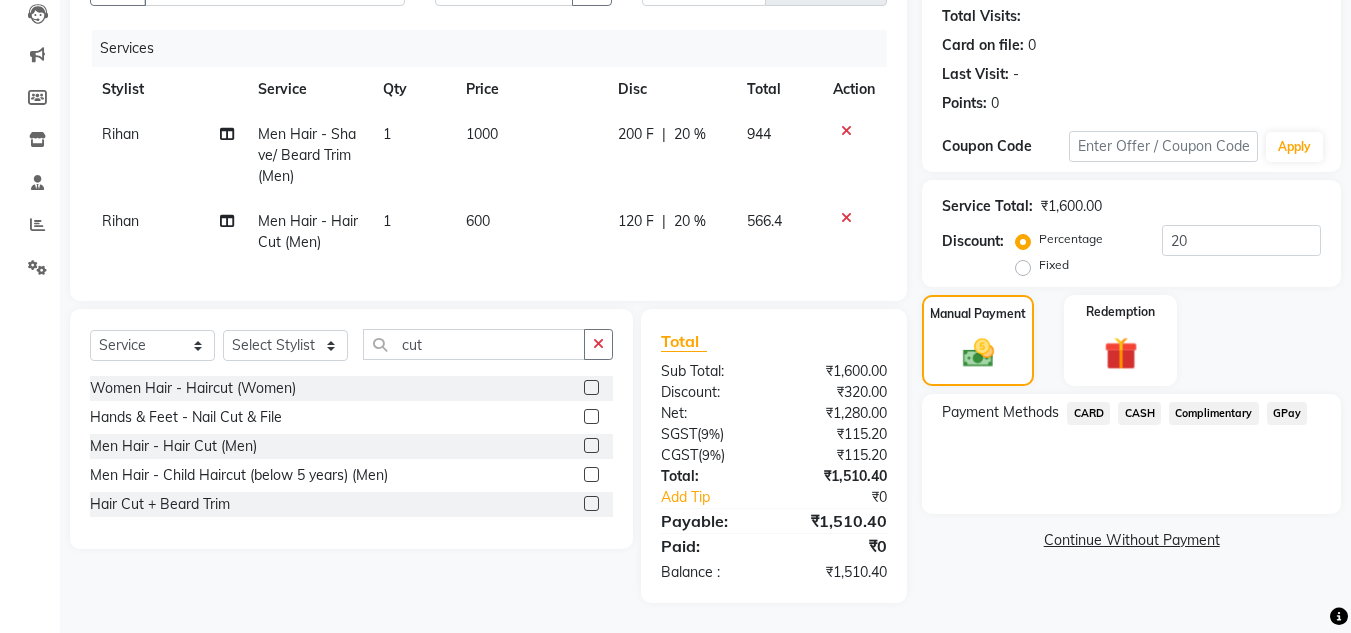 click on "CASH" 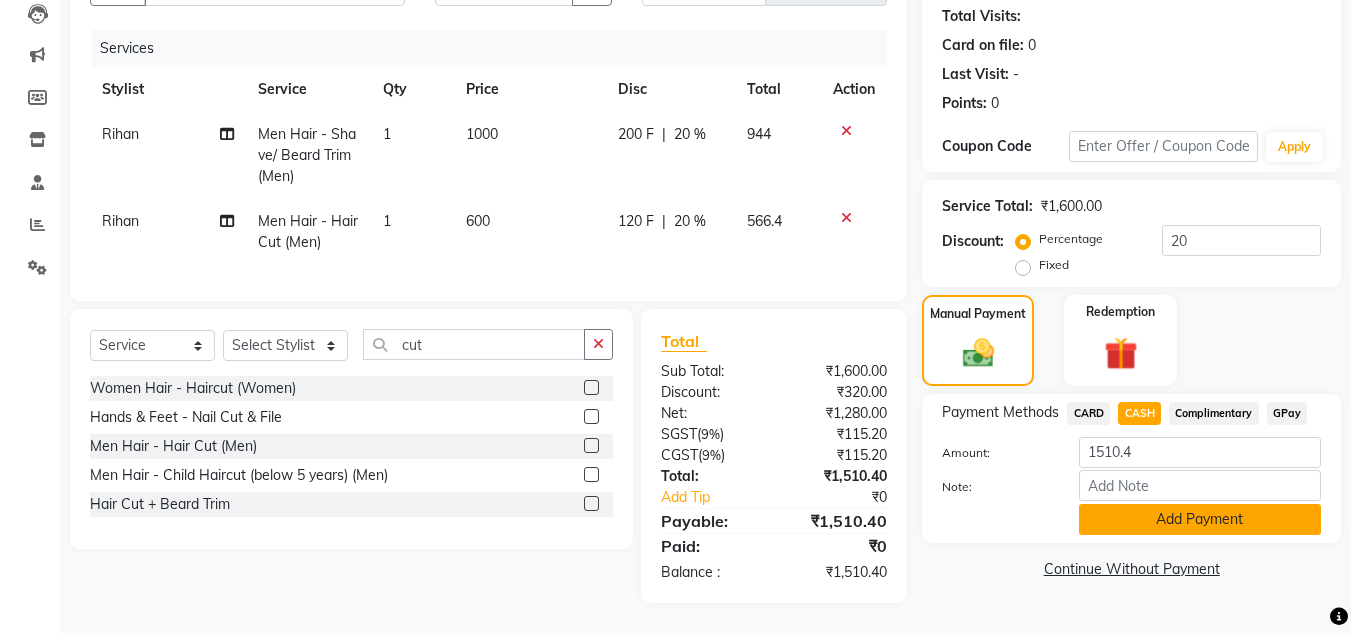 click on "Add Payment" 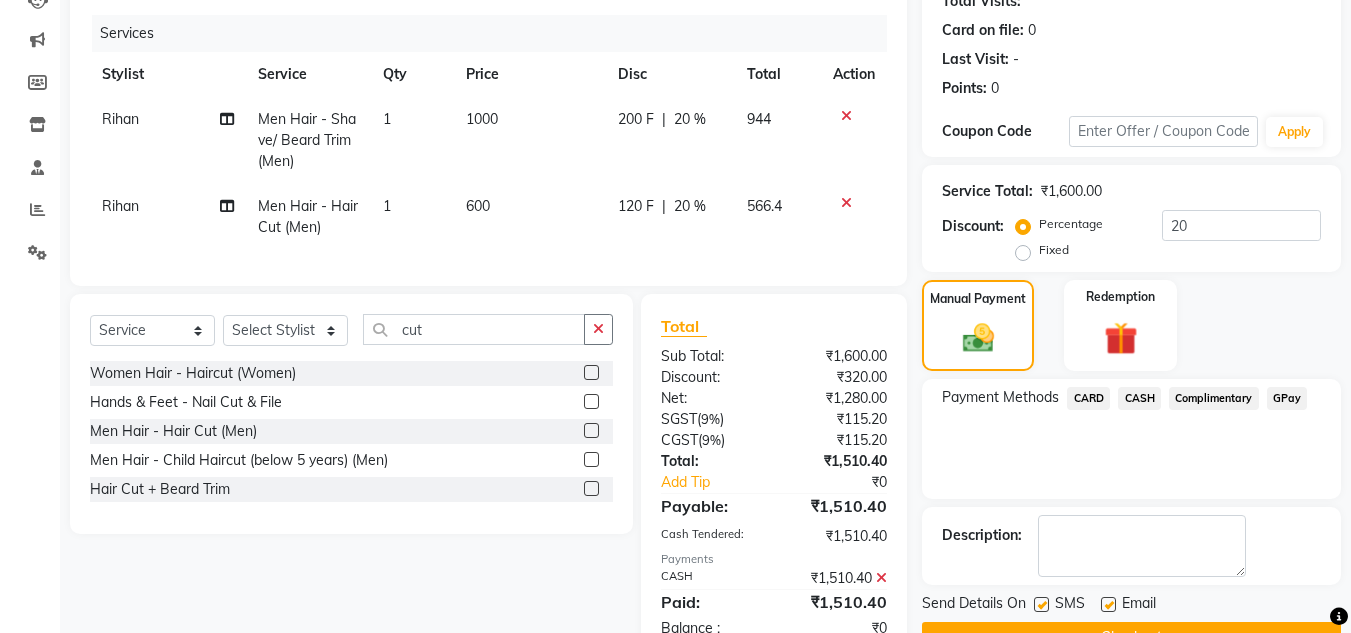 scroll, scrollTop: 304, scrollLeft: 0, axis: vertical 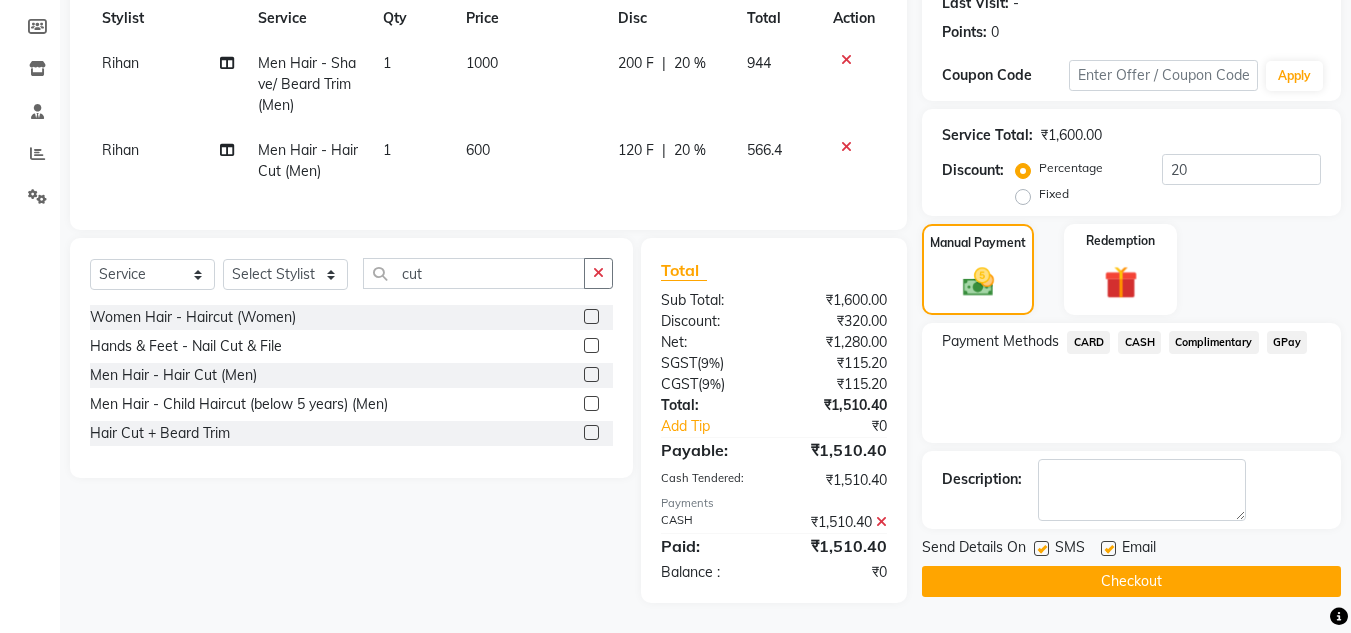 click on "Checkout" 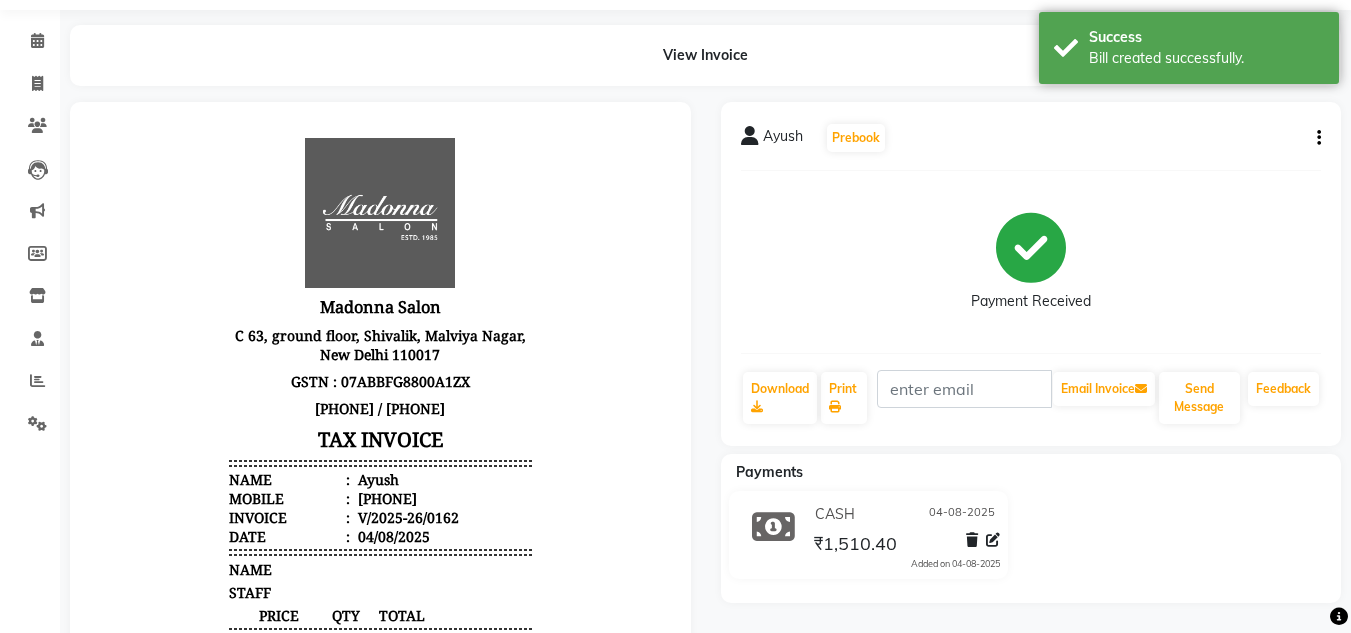 scroll, scrollTop: 0, scrollLeft: 0, axis: both 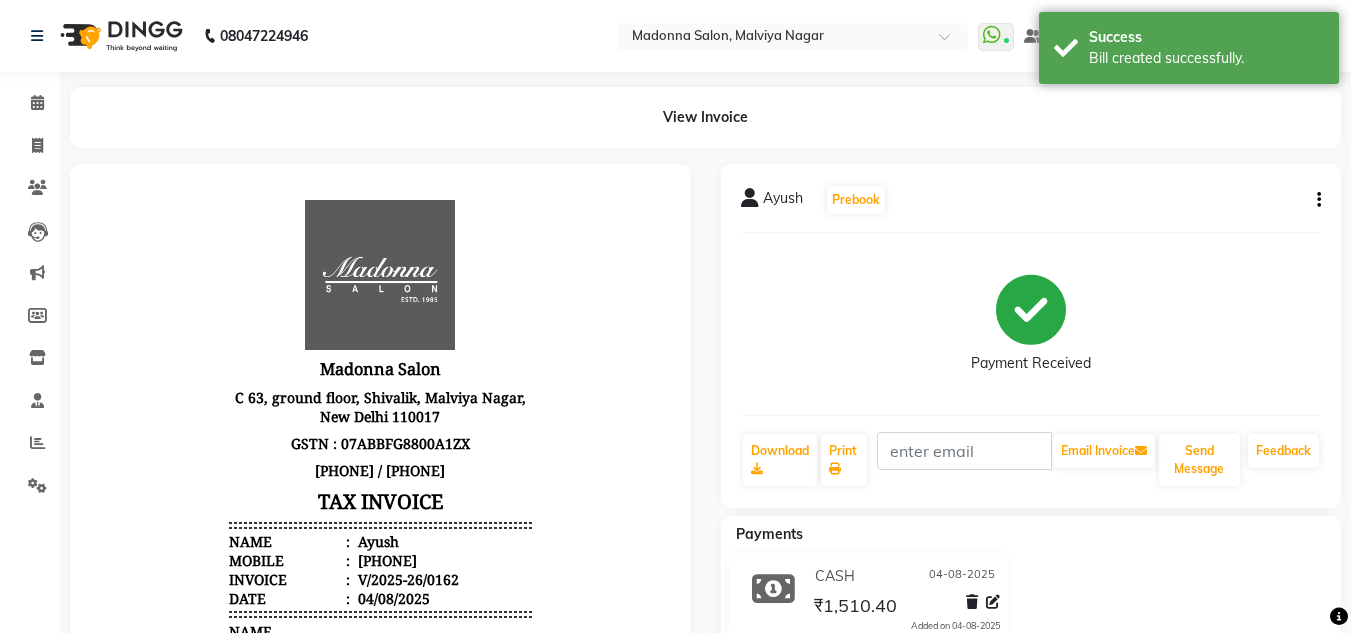 click 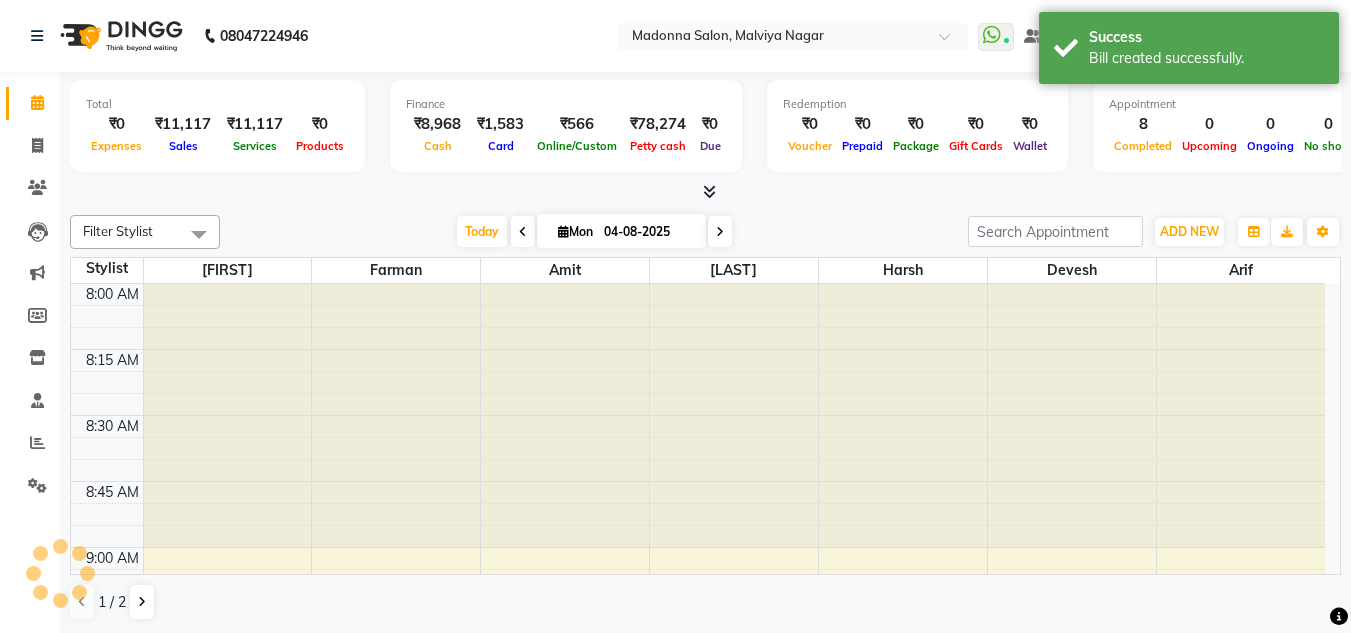 scroll, scrollTop: 0, scrollLeft: 0, axis: both 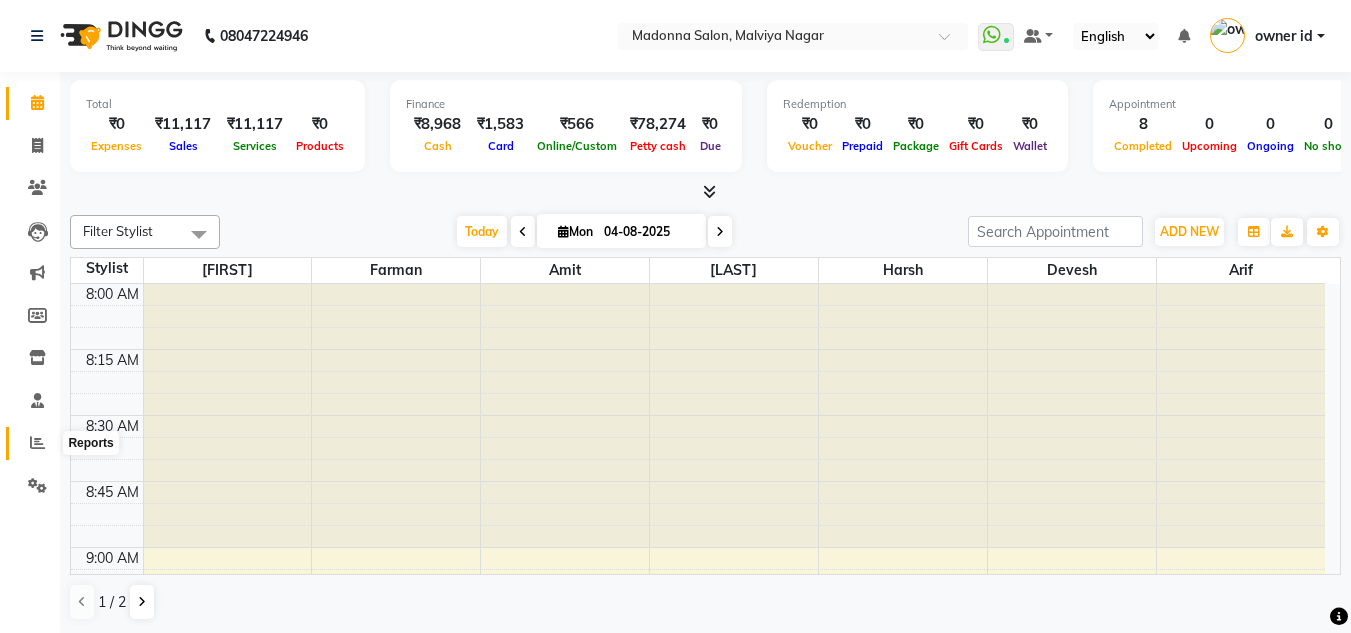 click 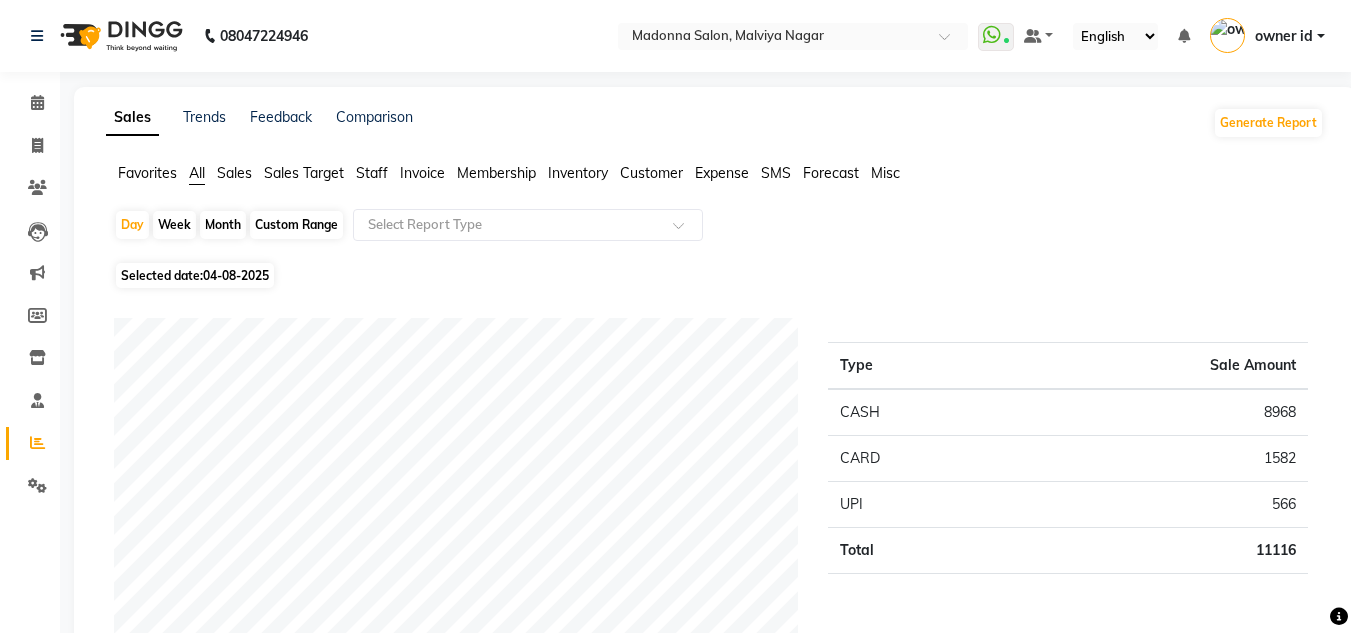 click on "Staff" 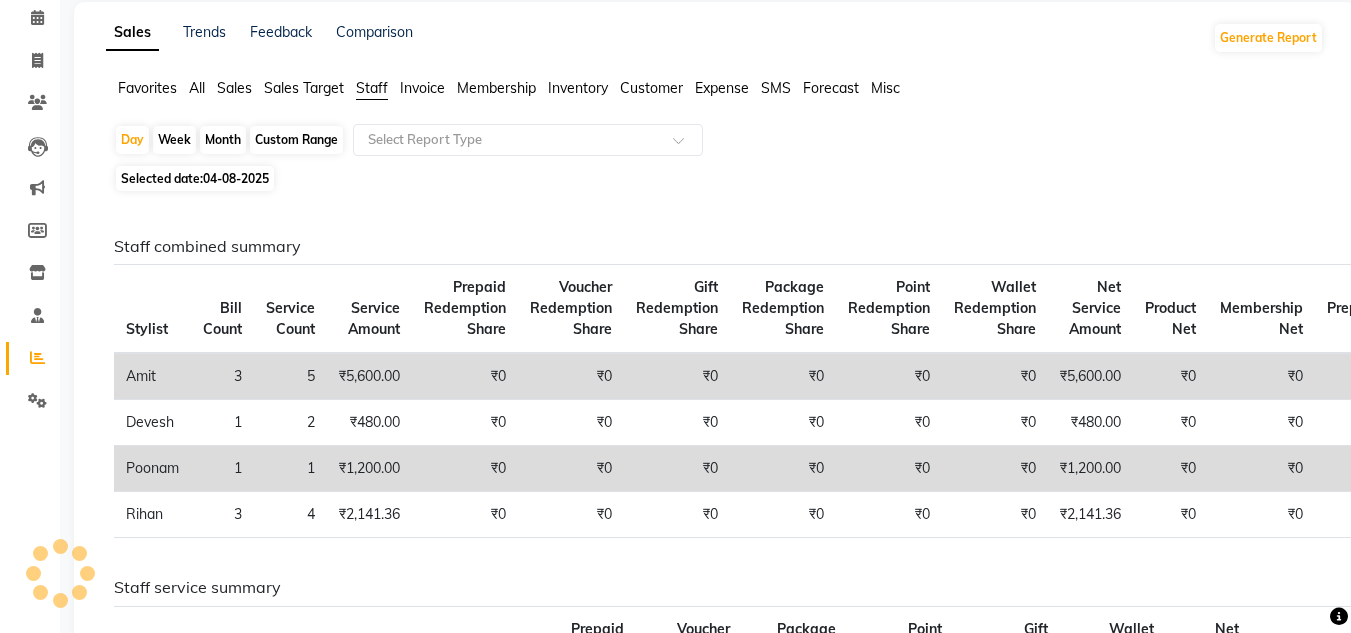 scroll, scrollTop: 86, scrollLeft: 0, axis: vertical 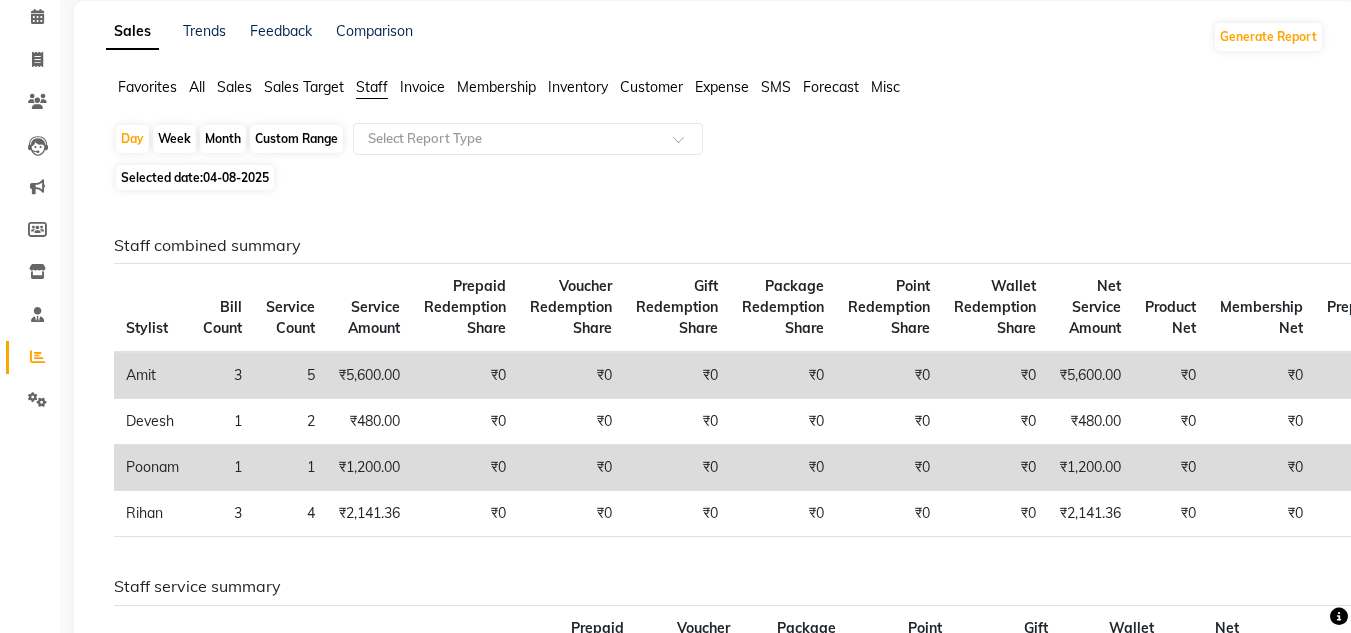 click on "Selected date:  04-08-2025" 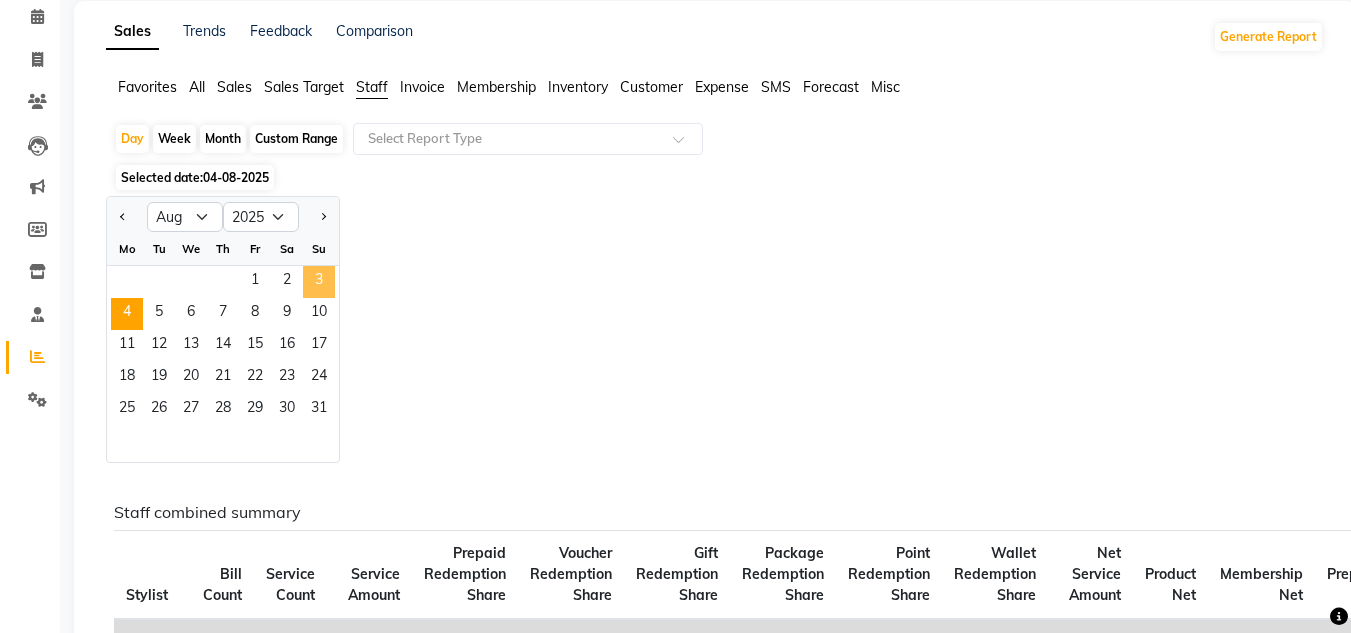 click on "3" 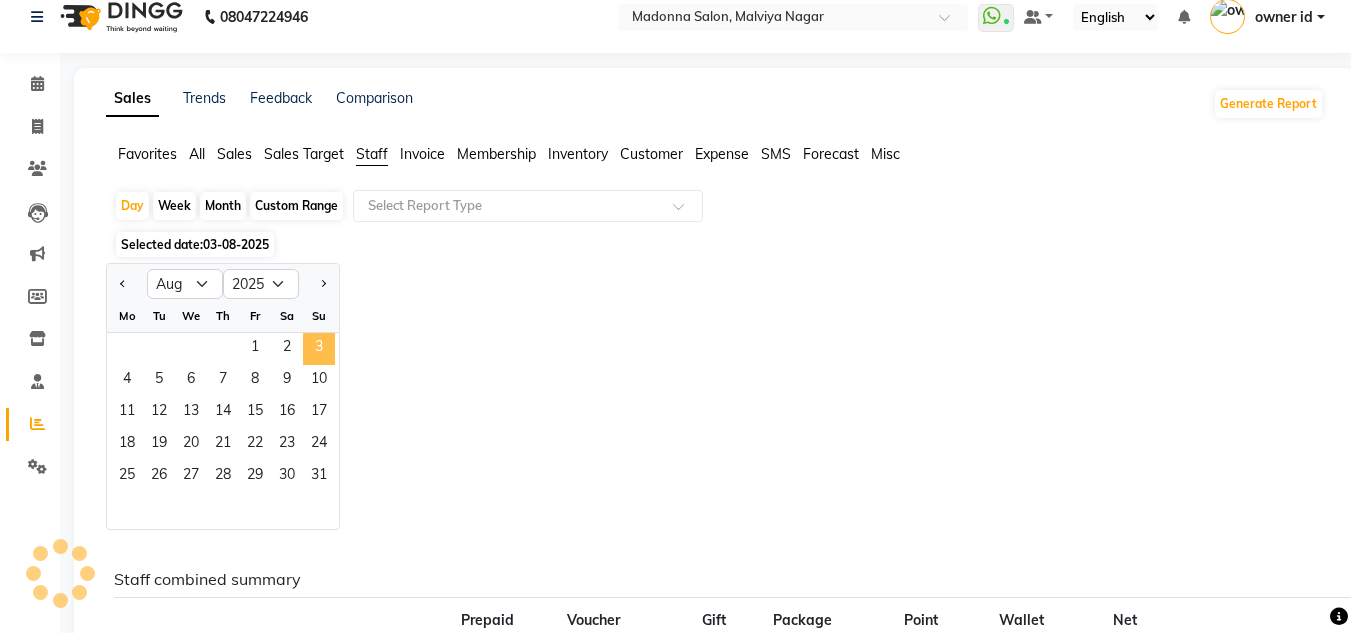 scroll, scrollTop: 86, scrollLeft: 0, axis: vertical 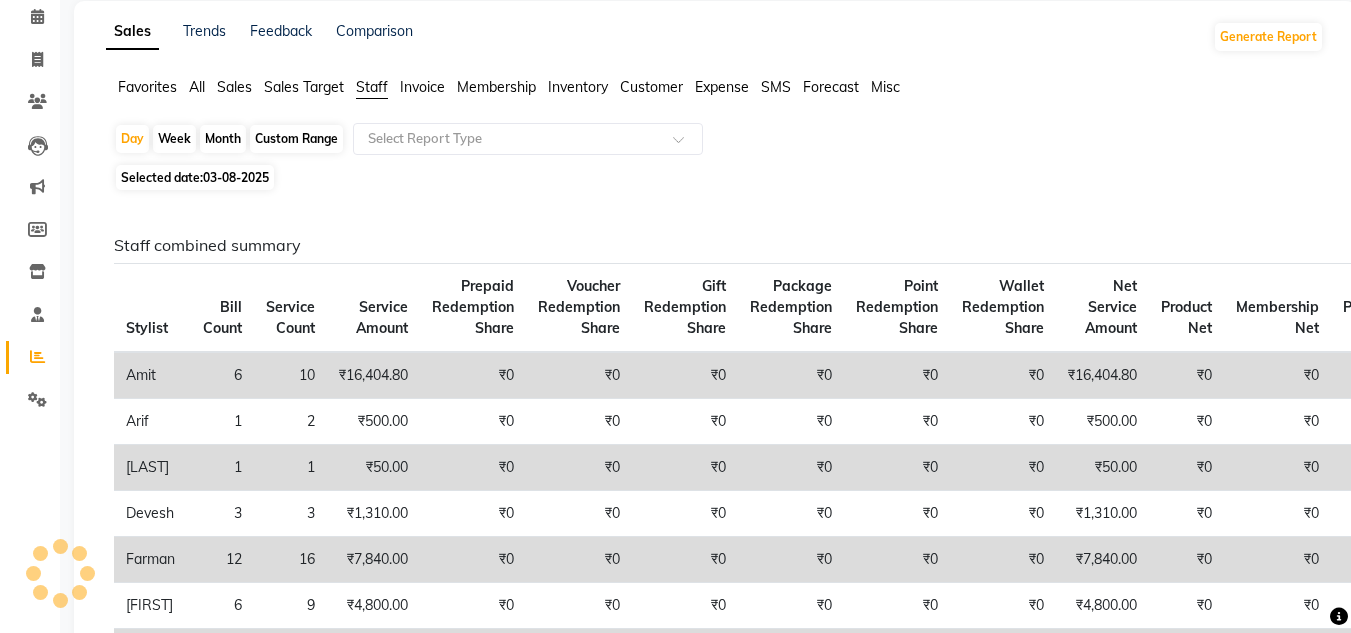 click on "Service Amount" 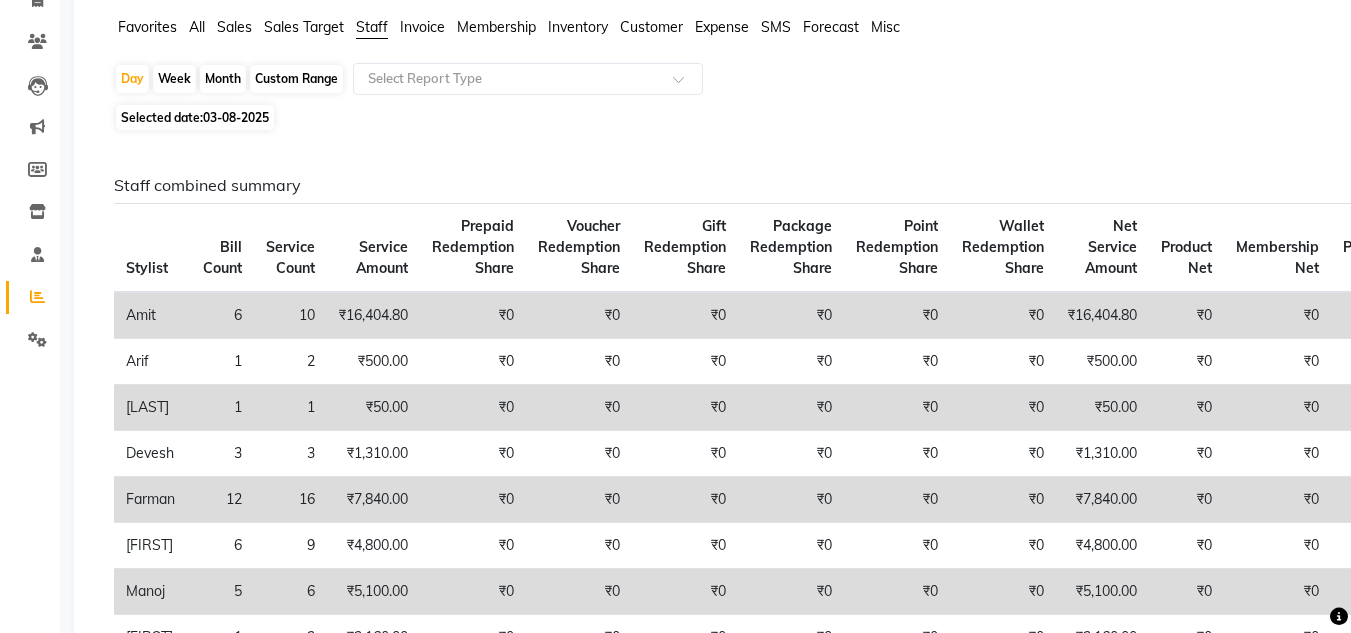 scroll, scrollTop: 143, scrollLeft: 0, axis: vertical 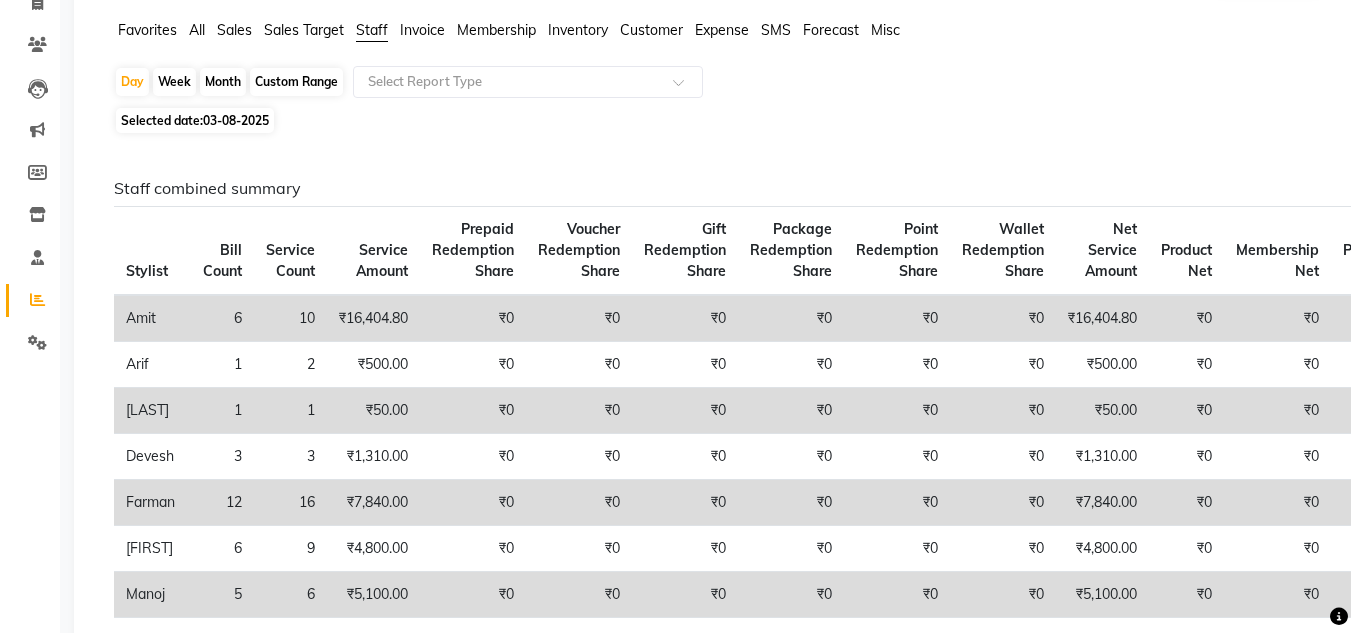 click on "03-08-2025" 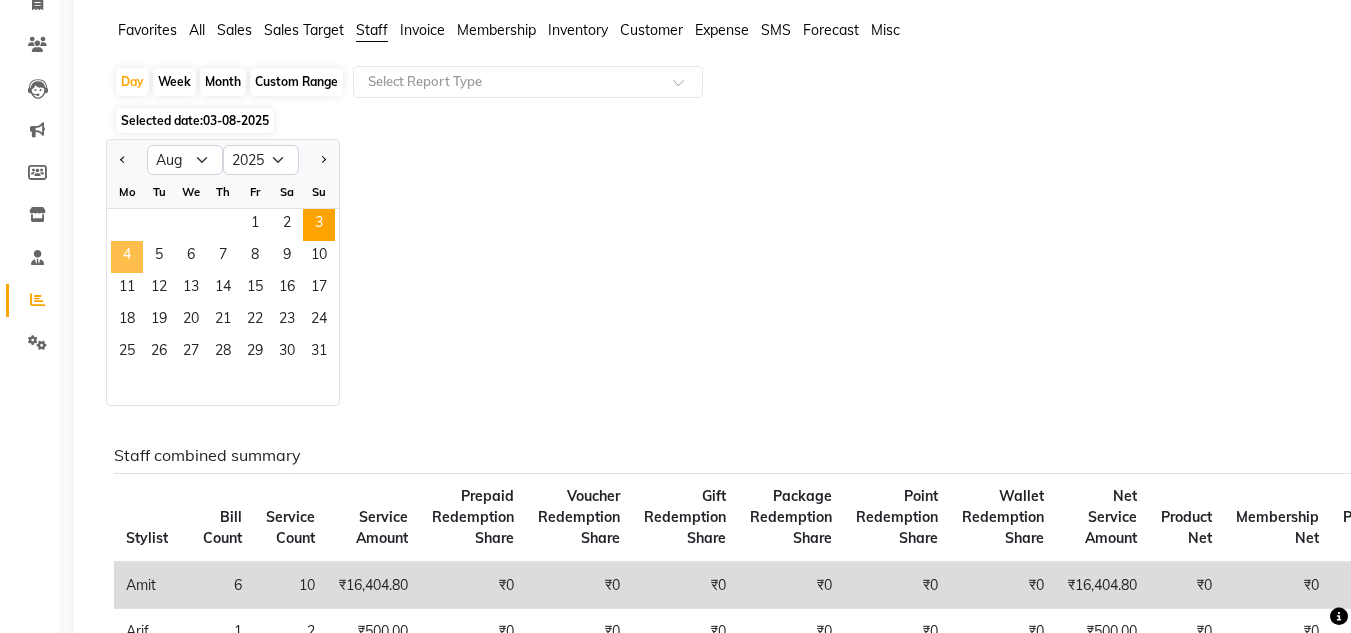 click on "4" 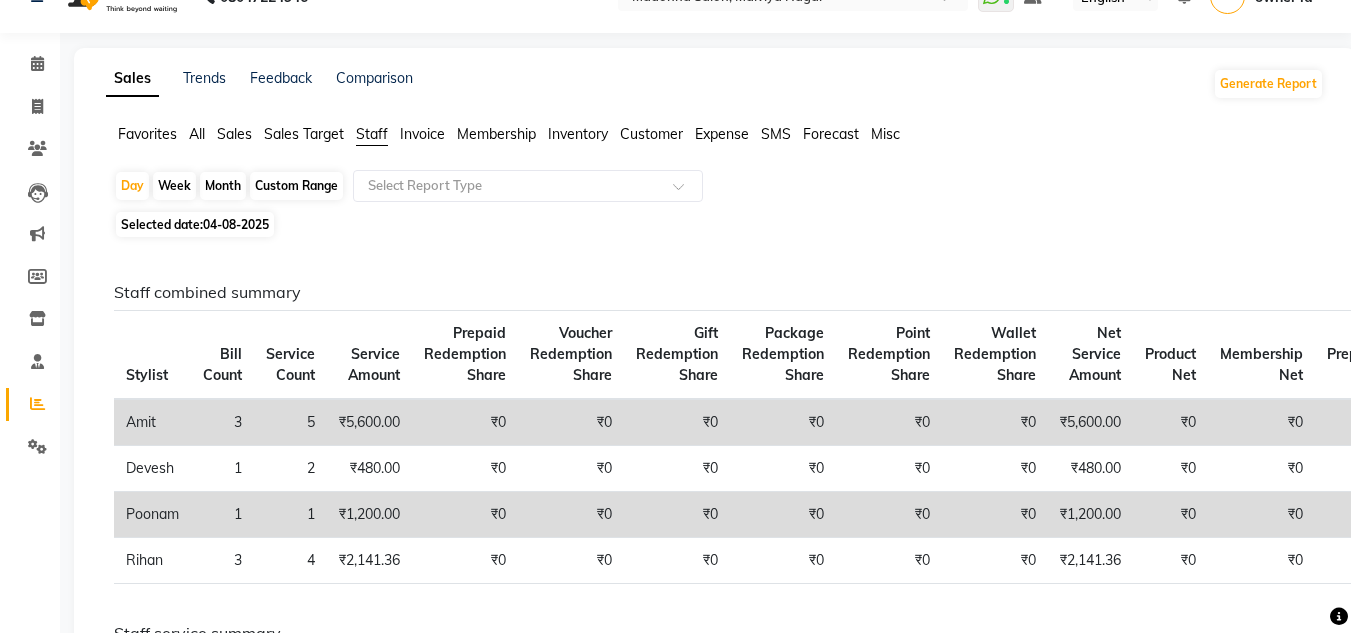 scroll, scrollTop: 38, scrollLeft: 0, axis: vertical 